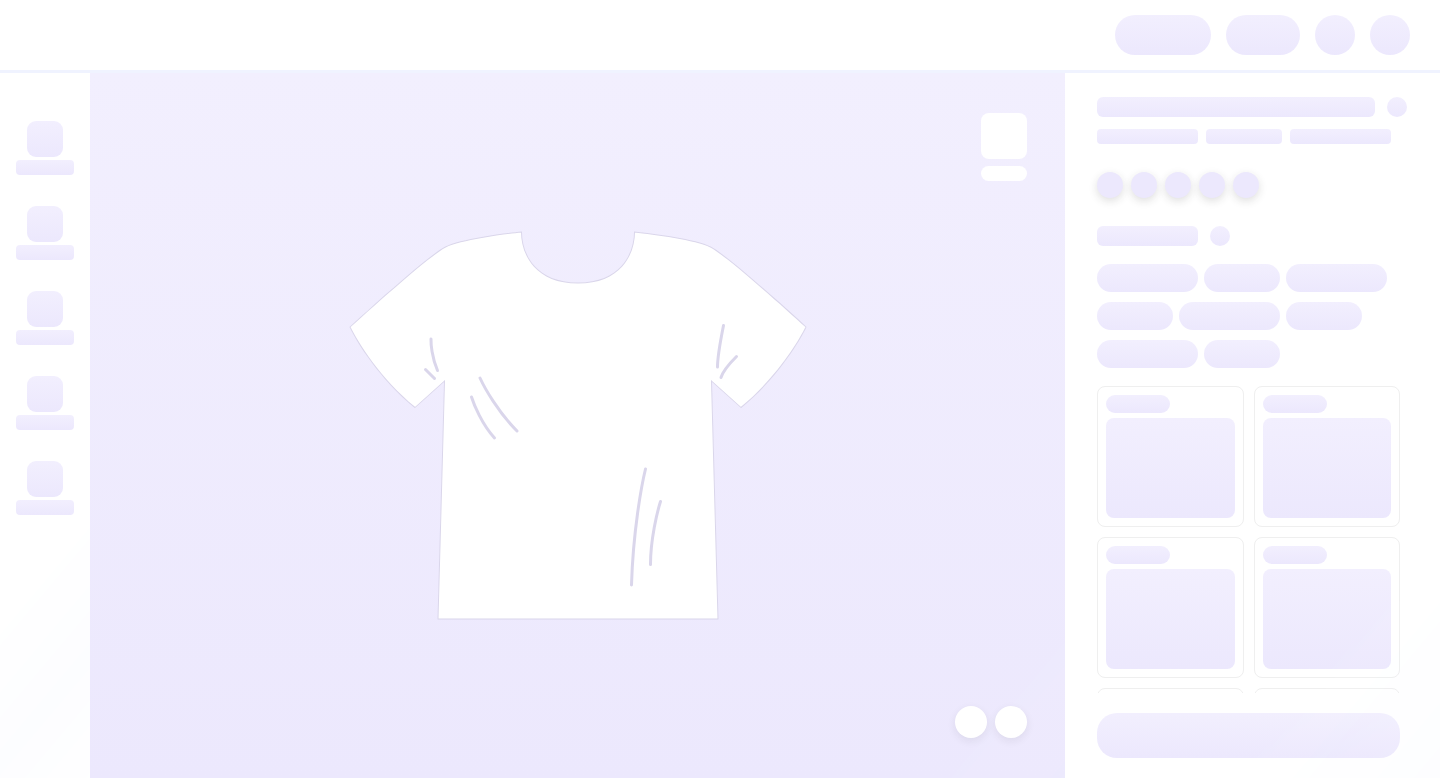 scroll, scrollTop: 0, scrollLeft: 0, axis: both 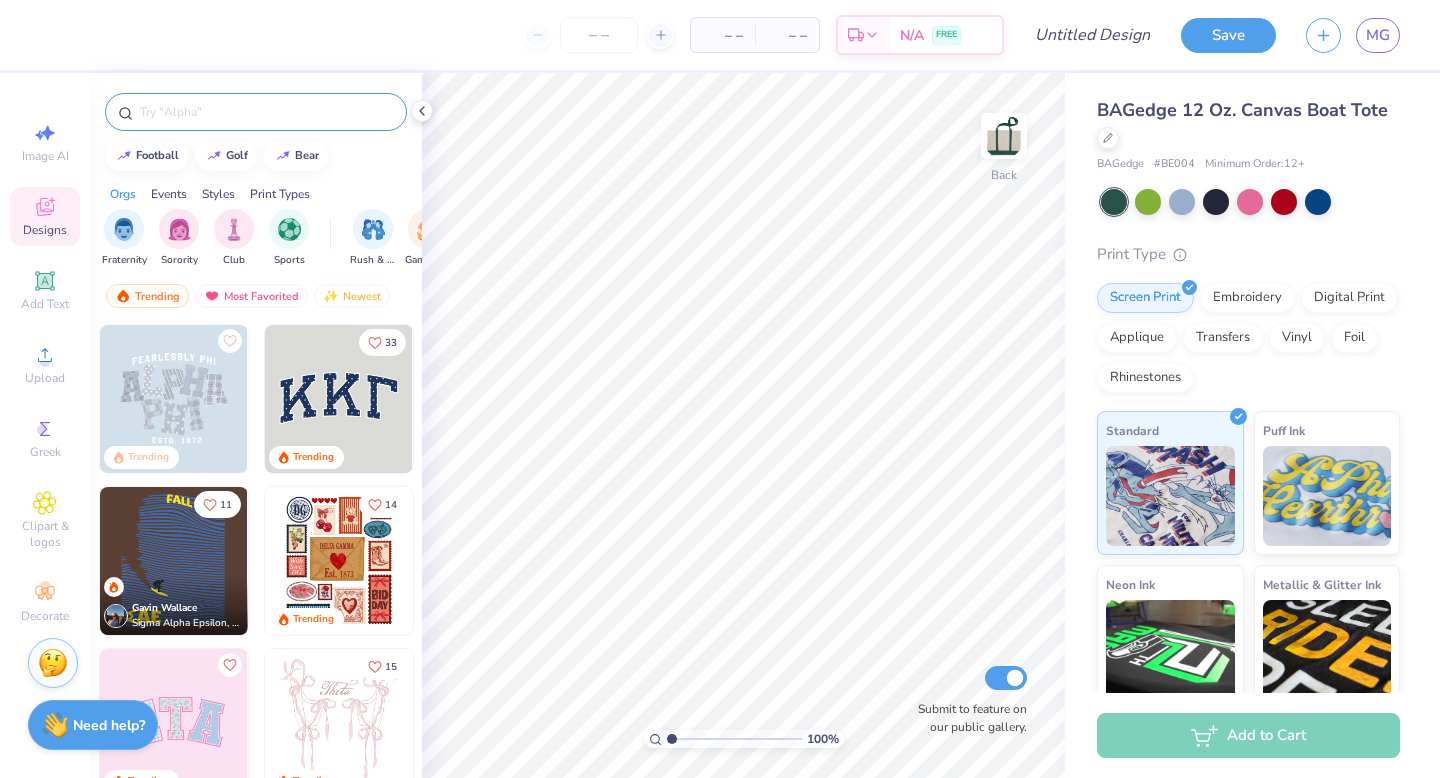 click at bounding box center [266, 112] 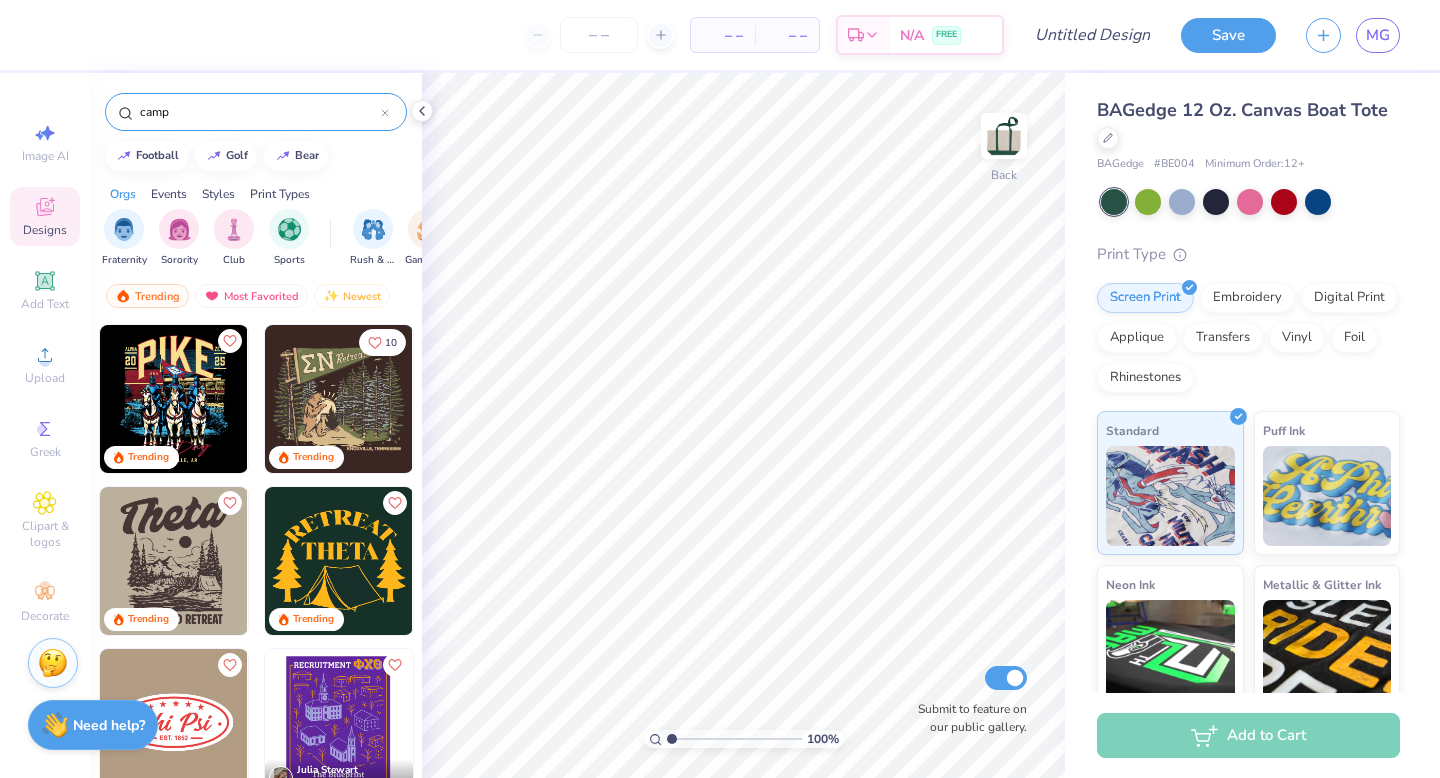 type on "camp" 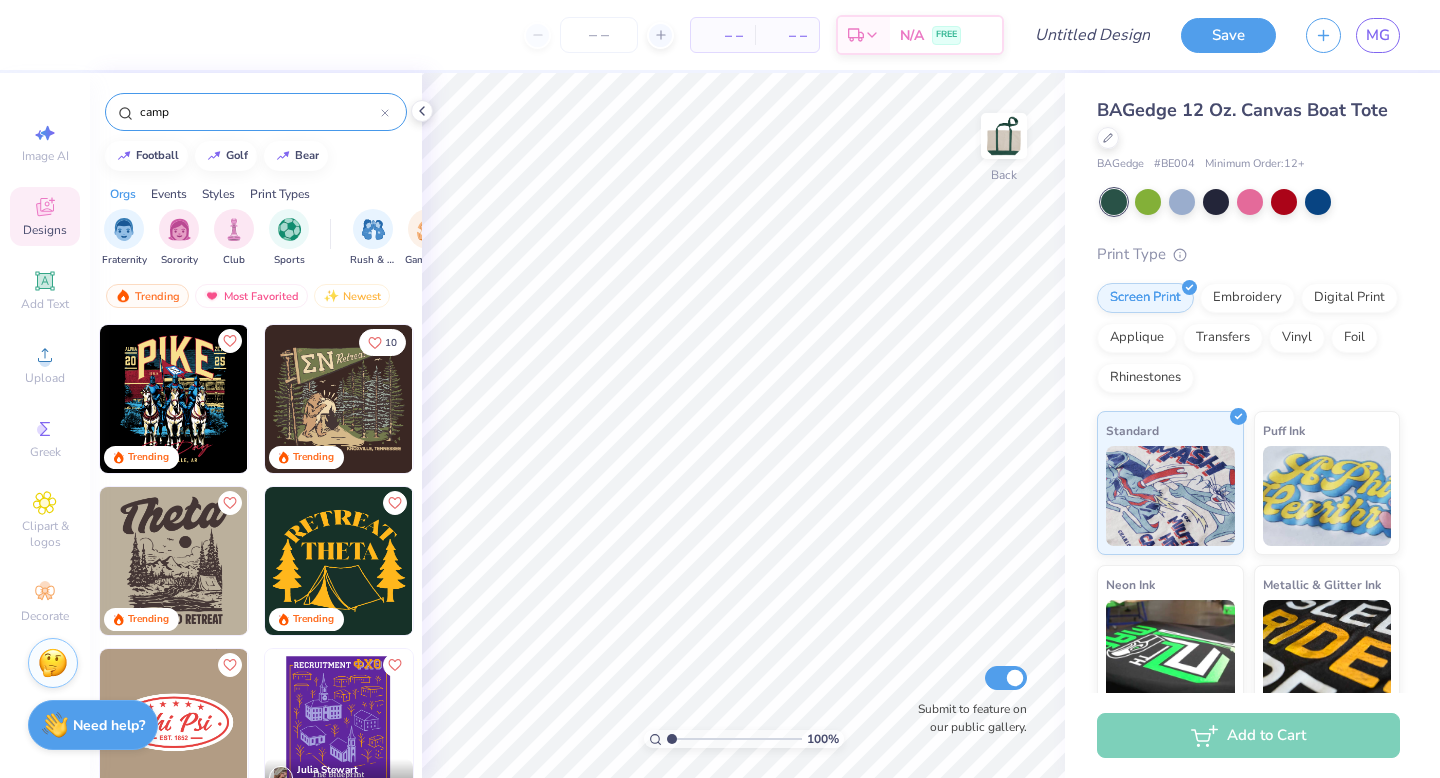 click at bounding box center (339, 561) 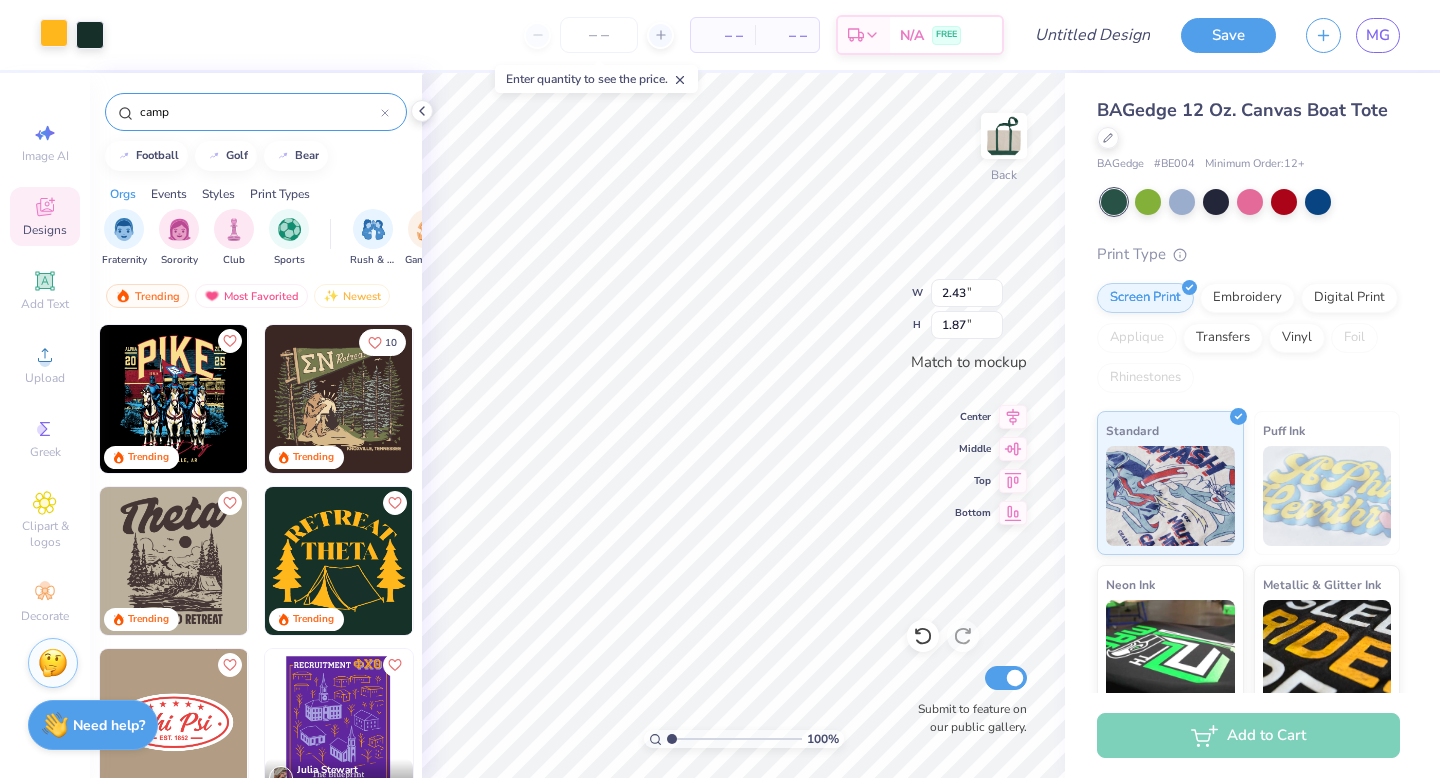 click at bounding box center [54, 33] 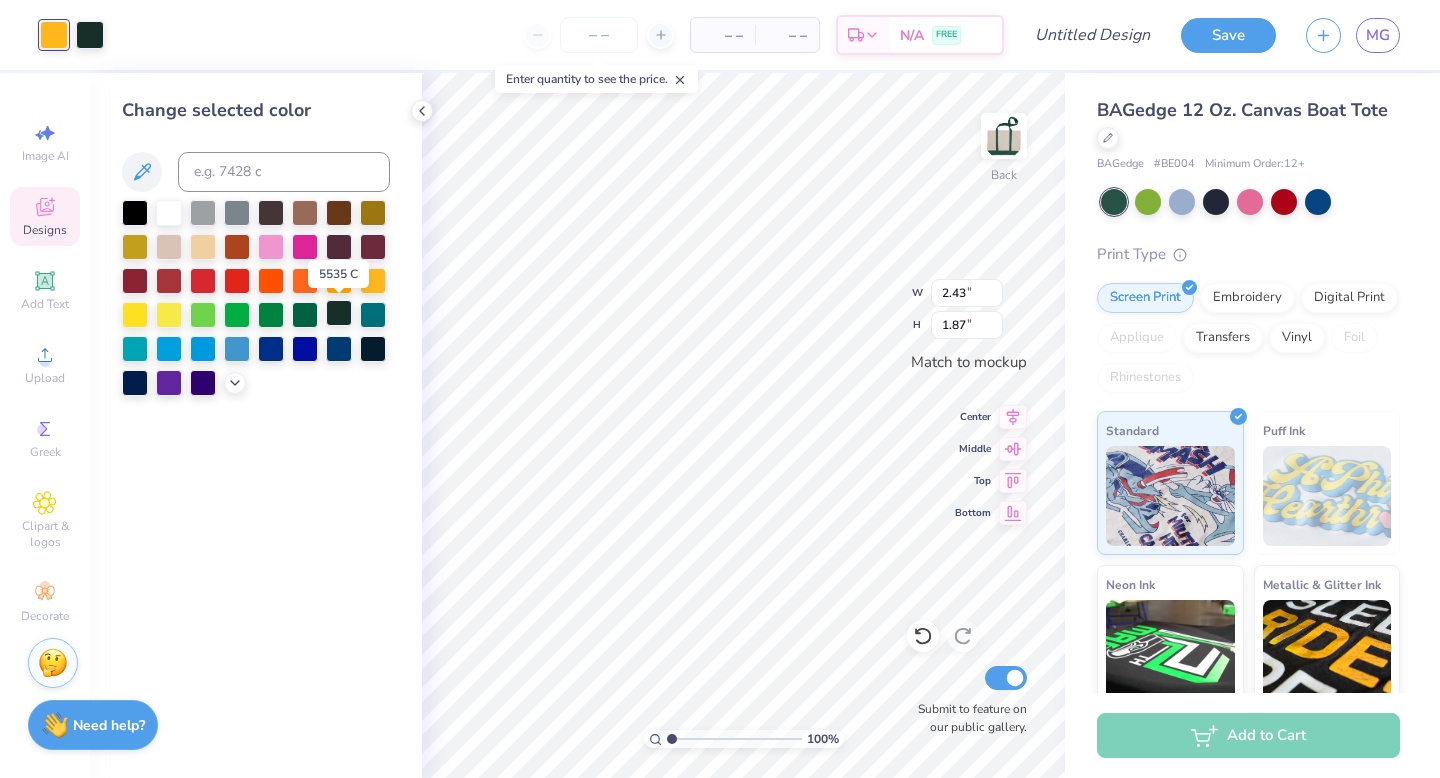 click at bounding box center [339, 313] 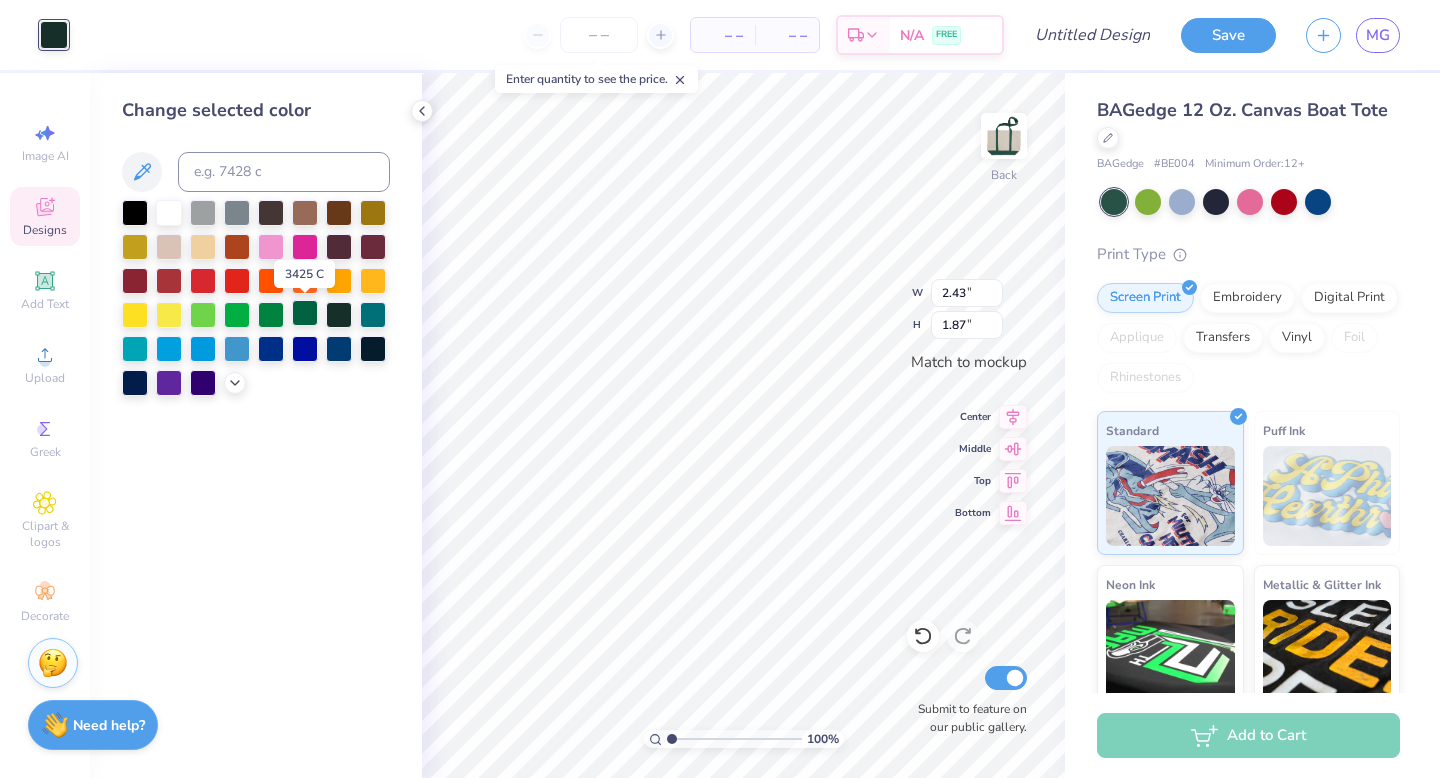 click at bounding box center [305, 313] 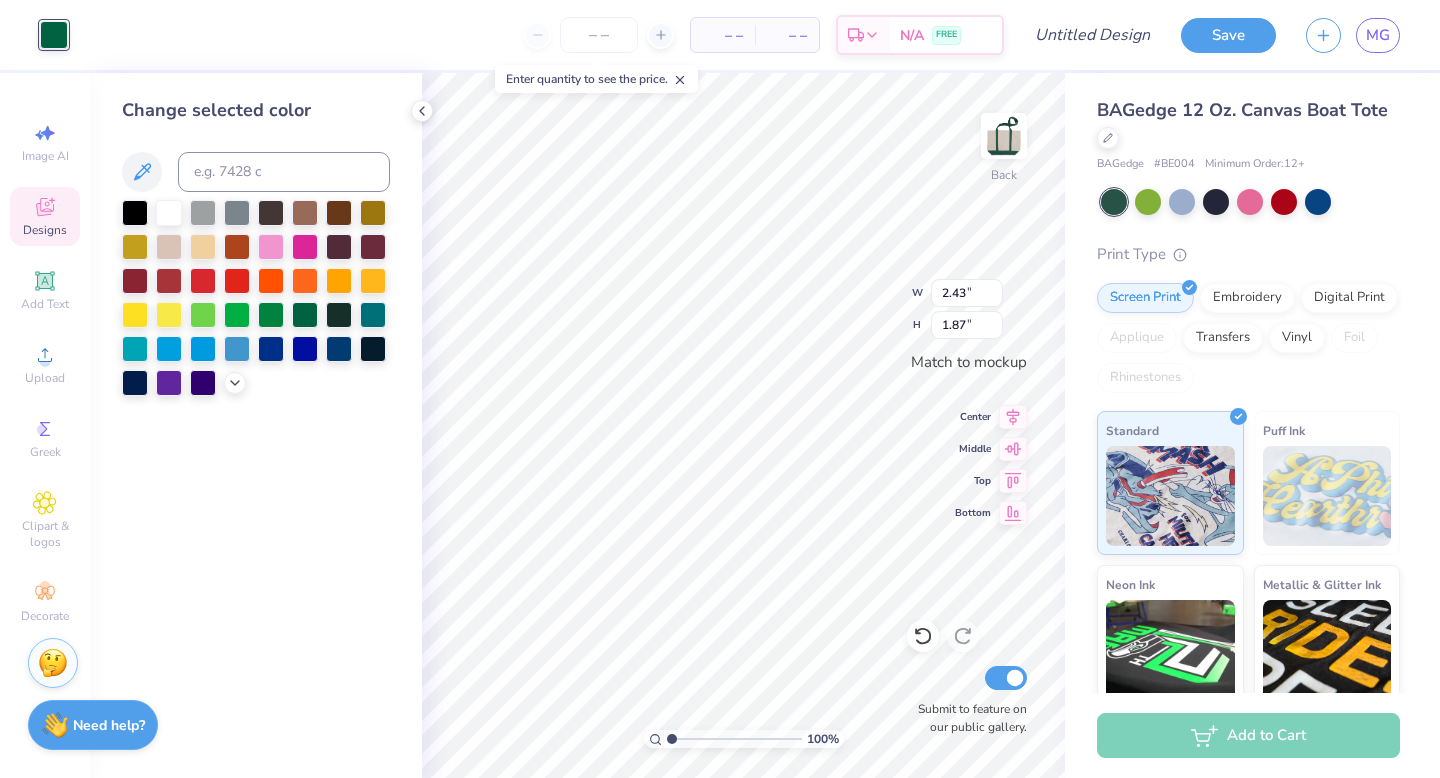 click on "– – Per Item – – Total Est.  Delivery N/A FREE" at bounding box center (543, 35) 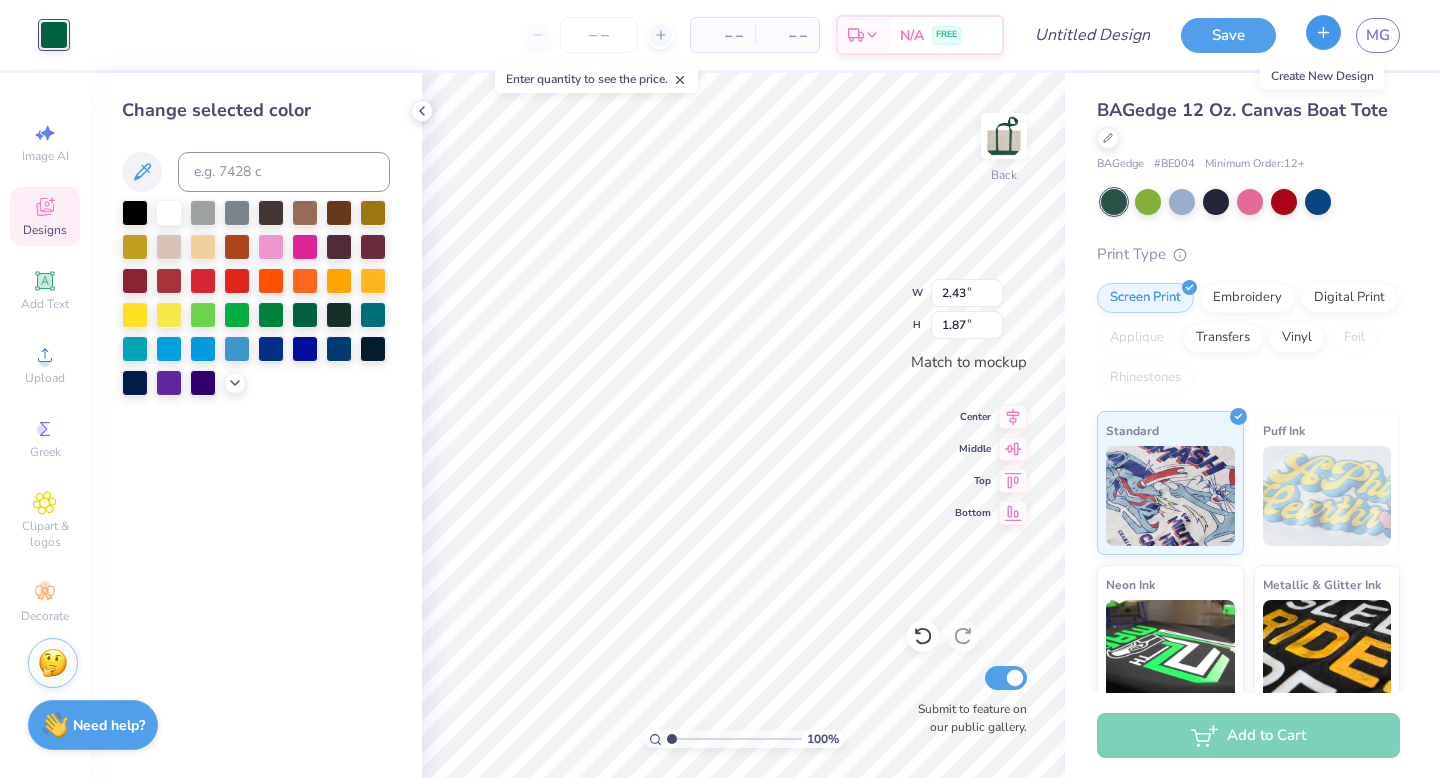 click at bounding box center [1323, 32] 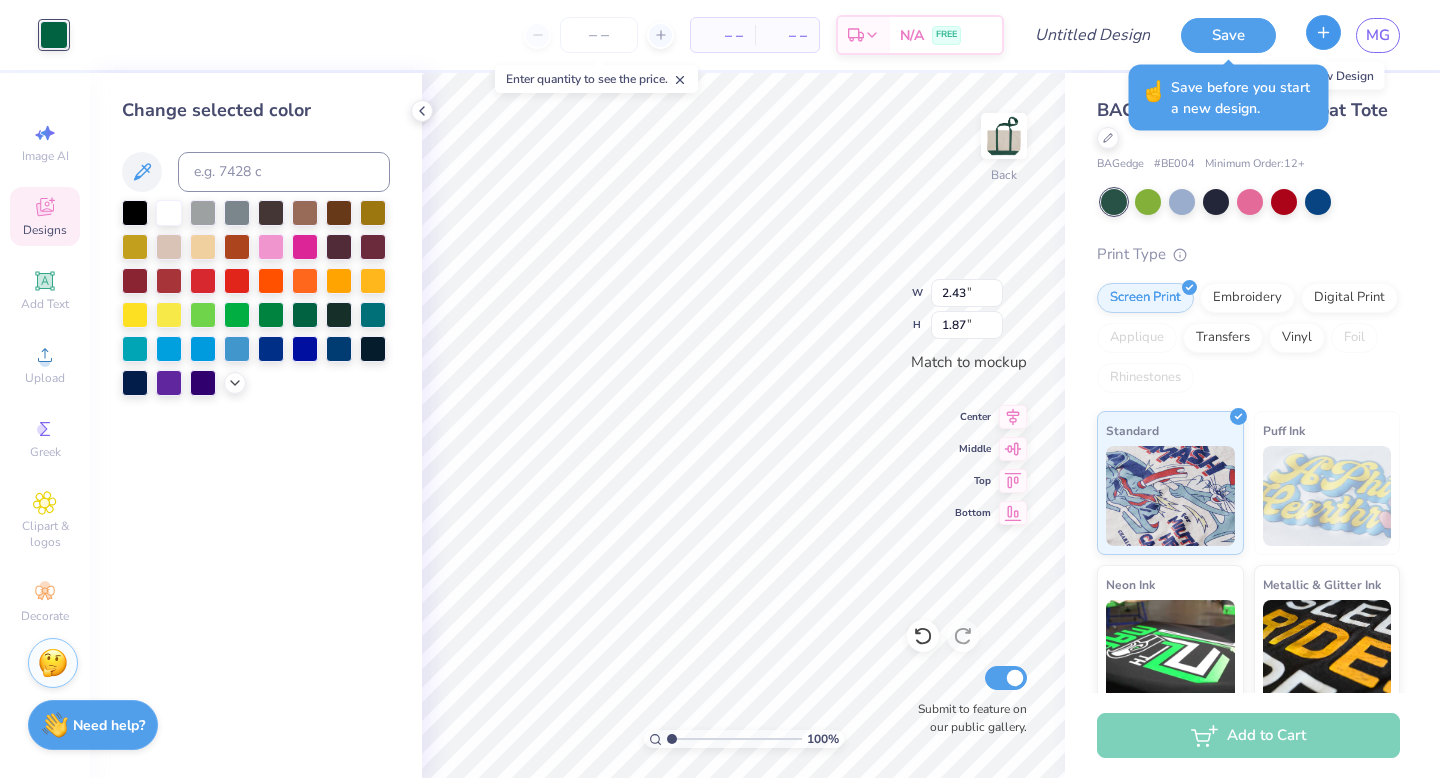 click at bounding box center (1323, 32) 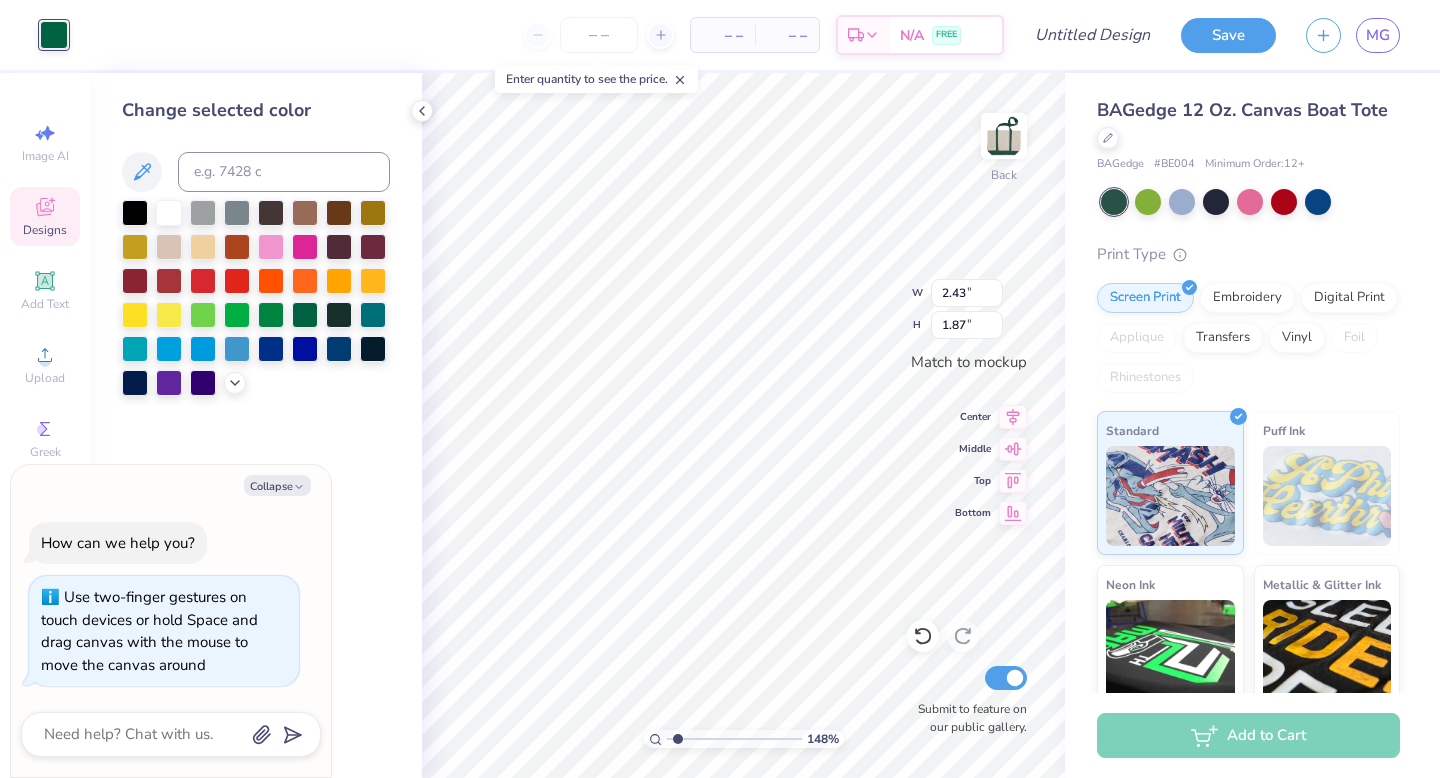 type on "1.5" 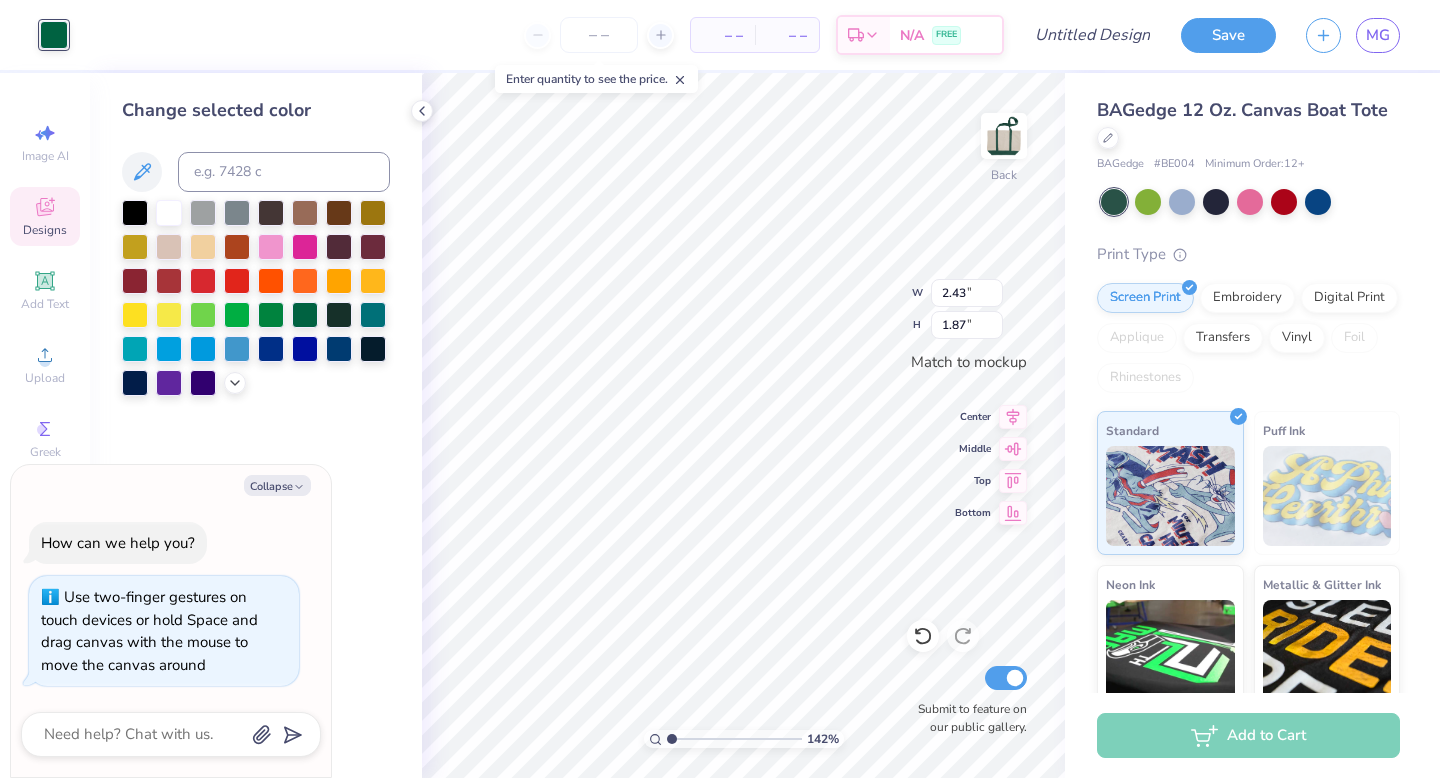 type on "1" 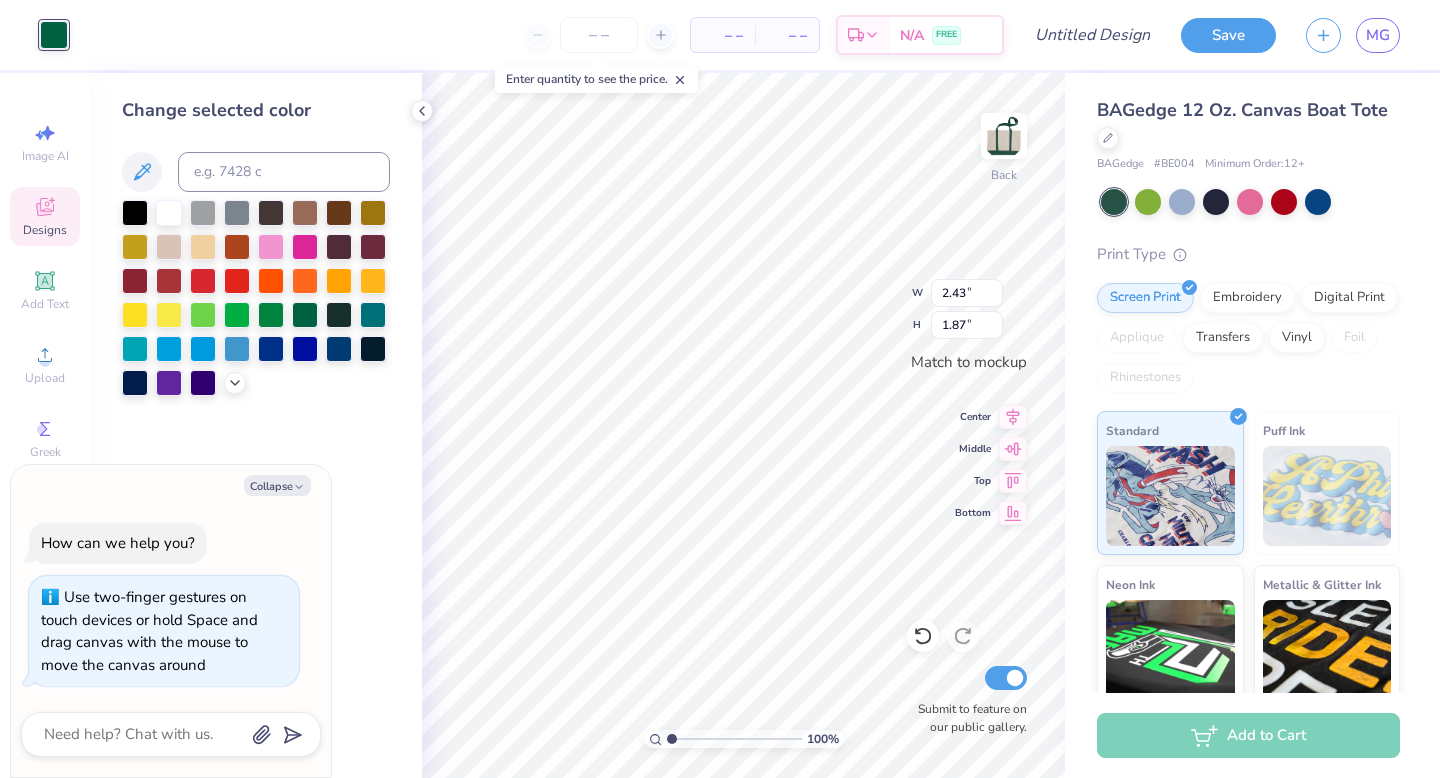 click at bounding box center (734, 739) 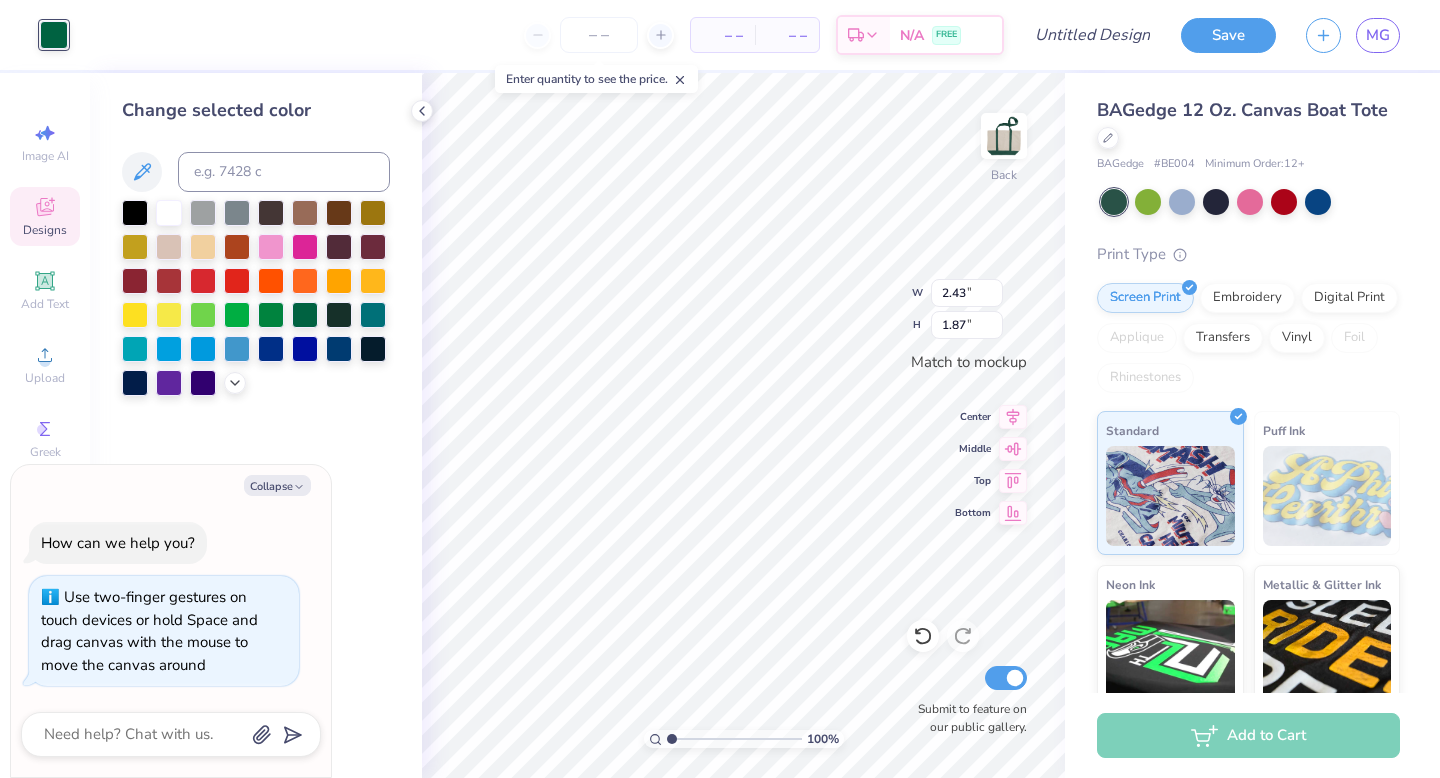 type on "x" 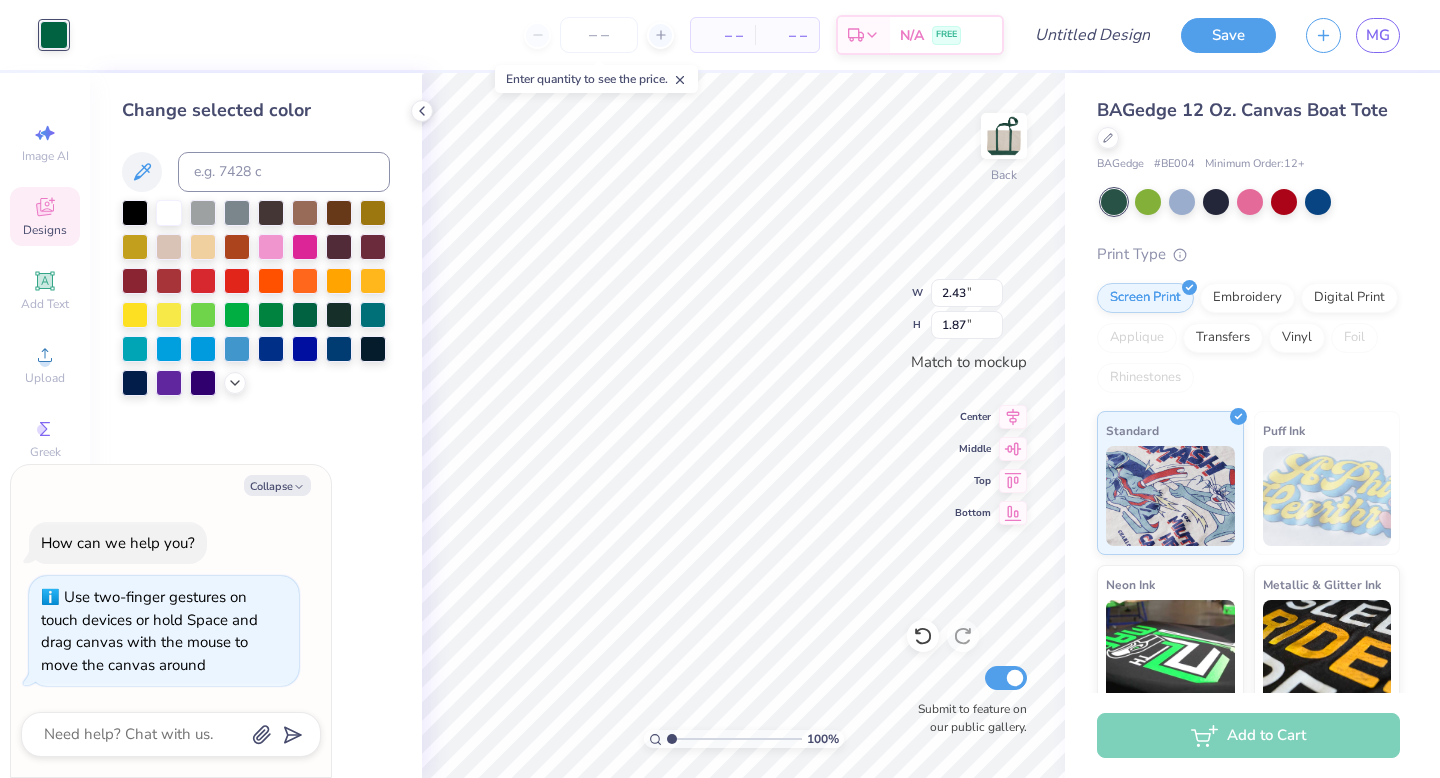 type on "2.44" 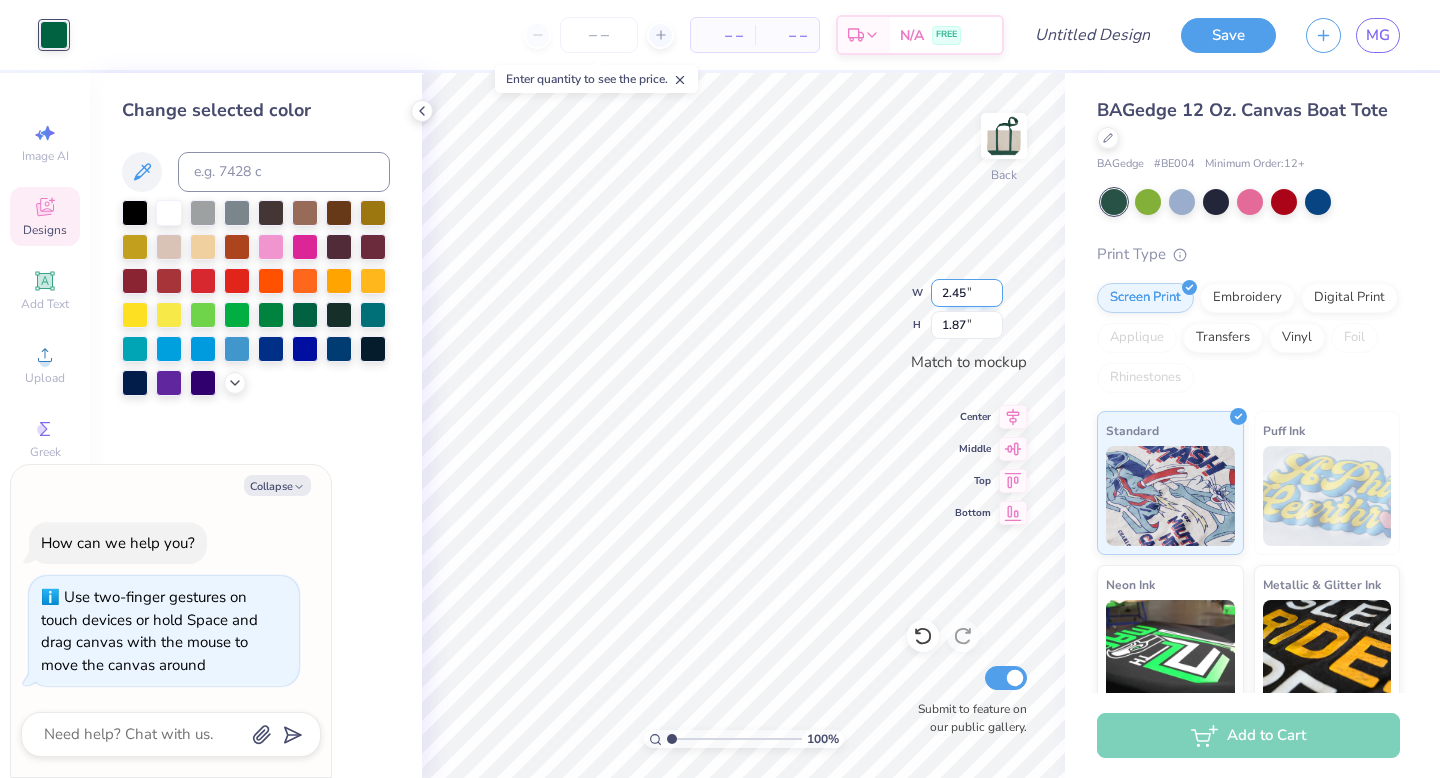 click on "2.45" at bounding box center [967, 293] 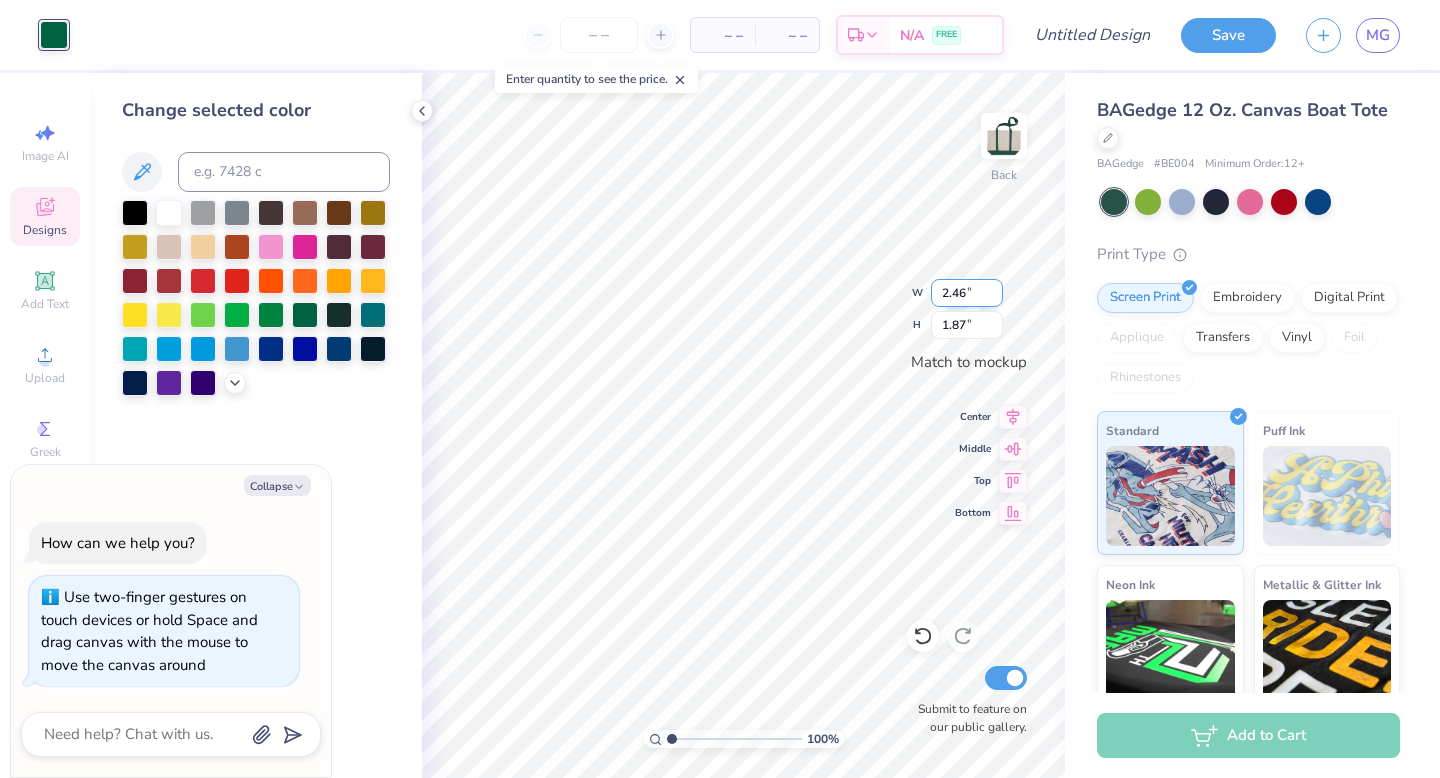 click on "2.46" at bounding box center (967, 293) 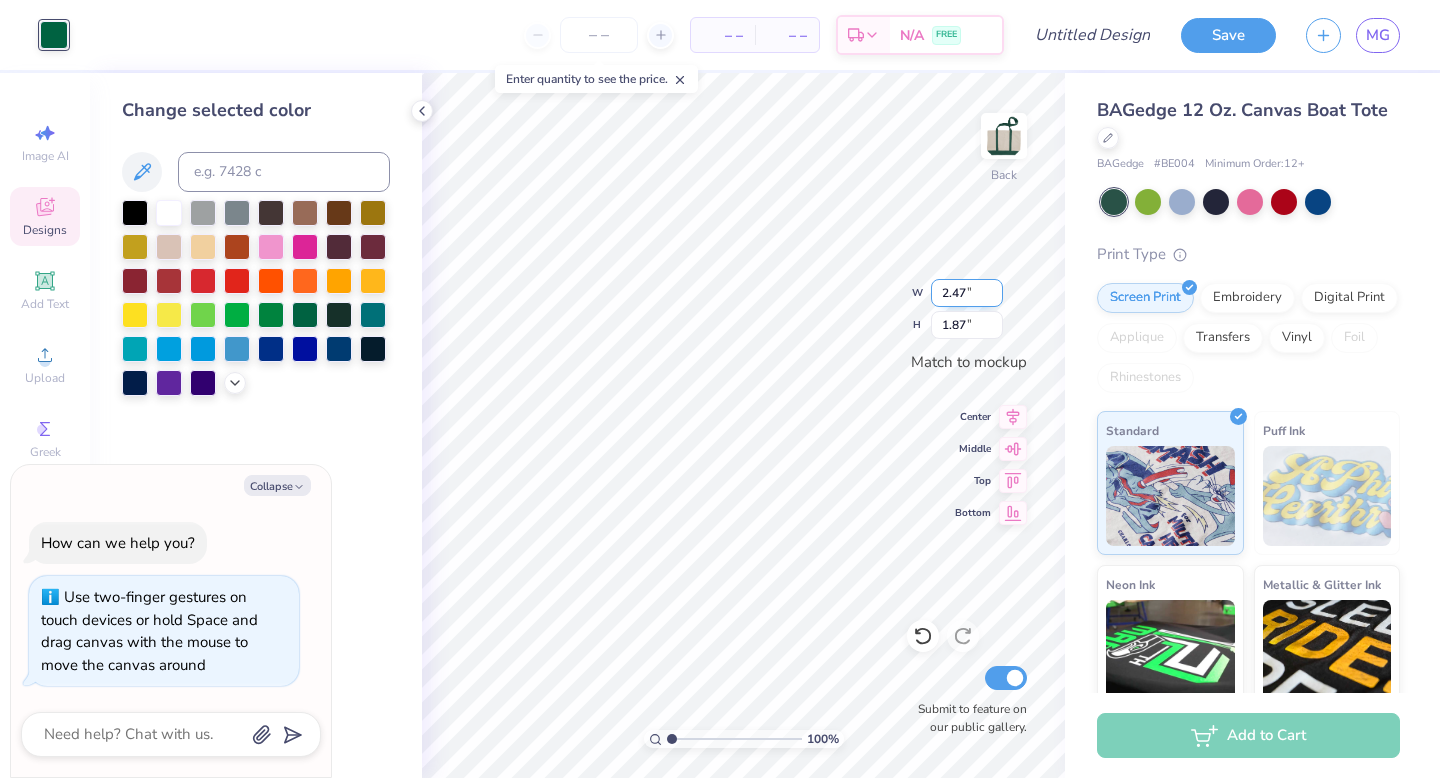 click on "2.47" at bounding box center (967, 293) 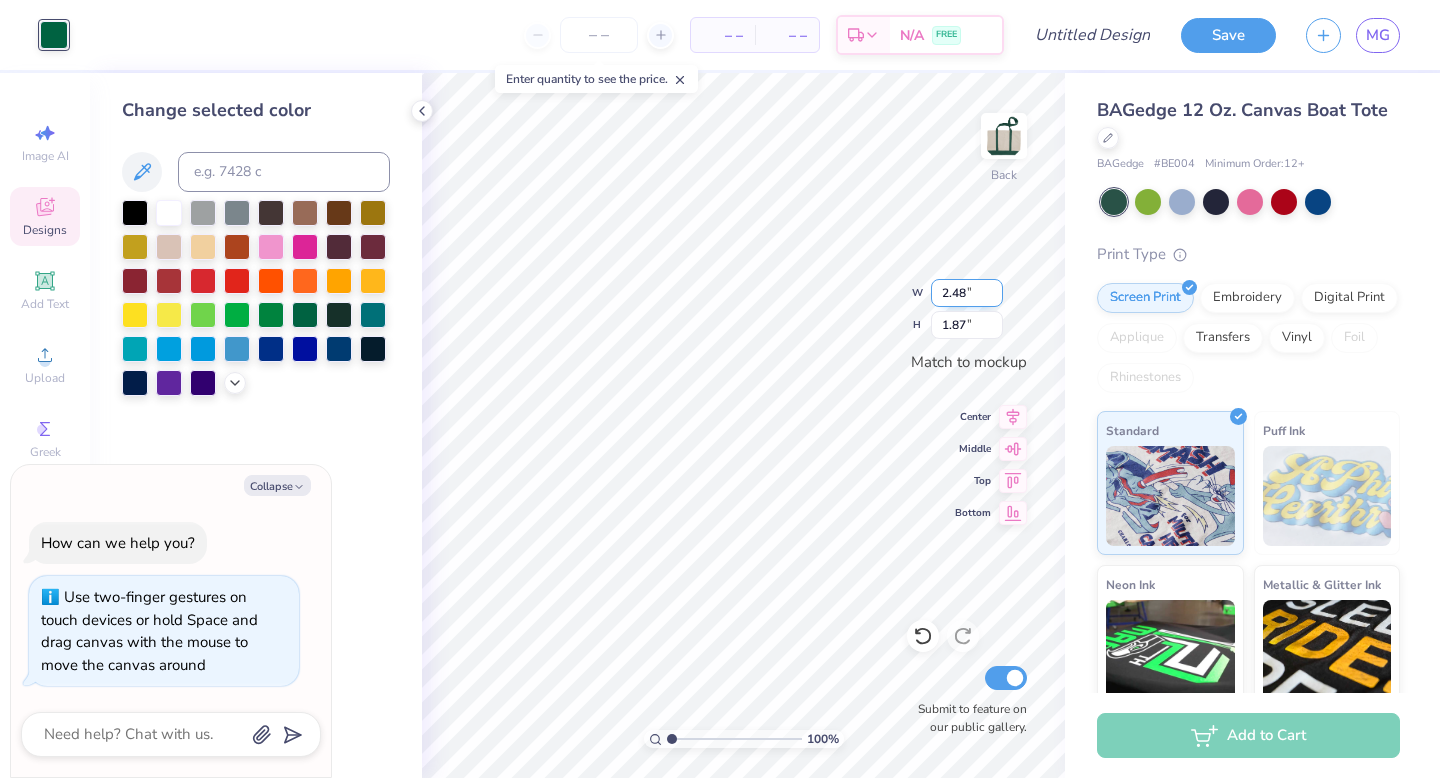 click on "2.48" at bounding box center [967, 293] 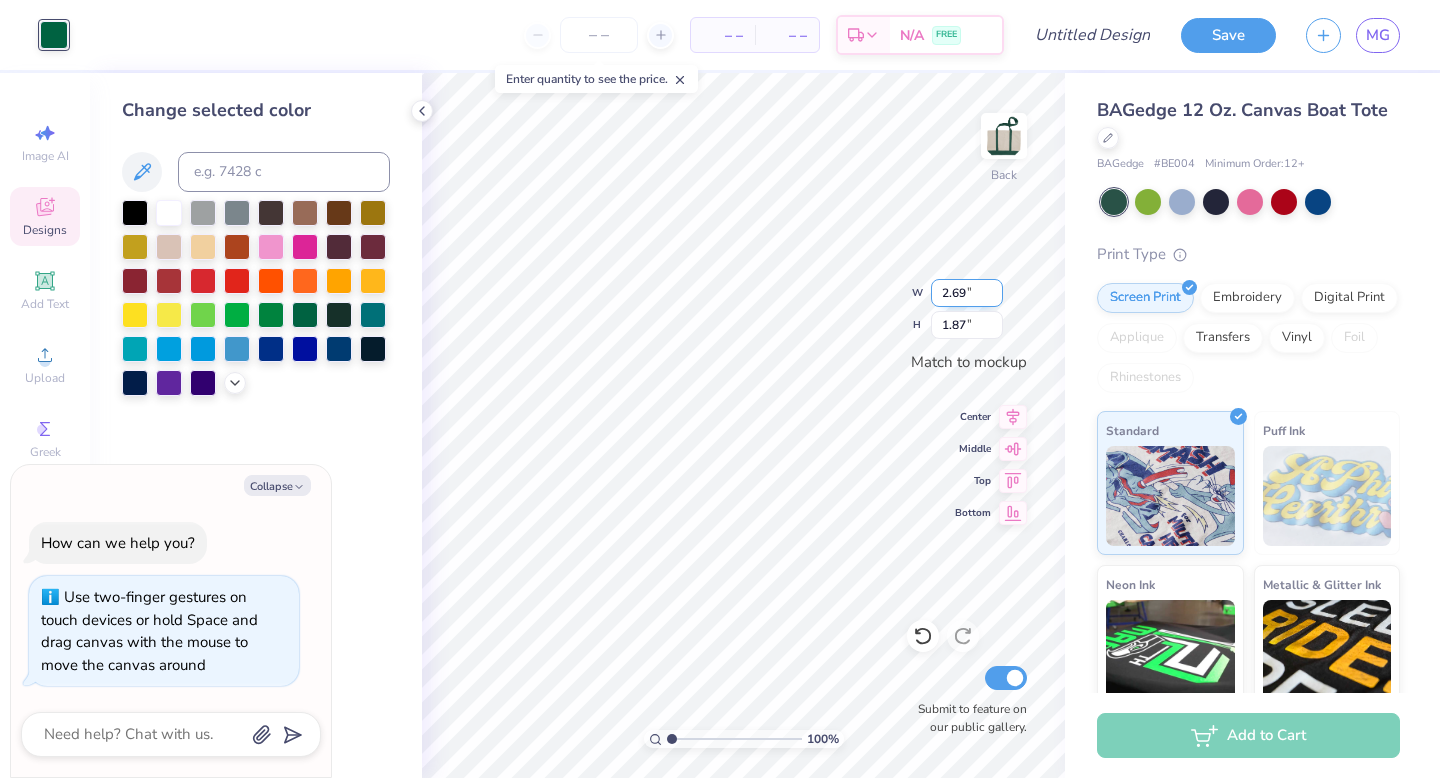 type on "2.69" 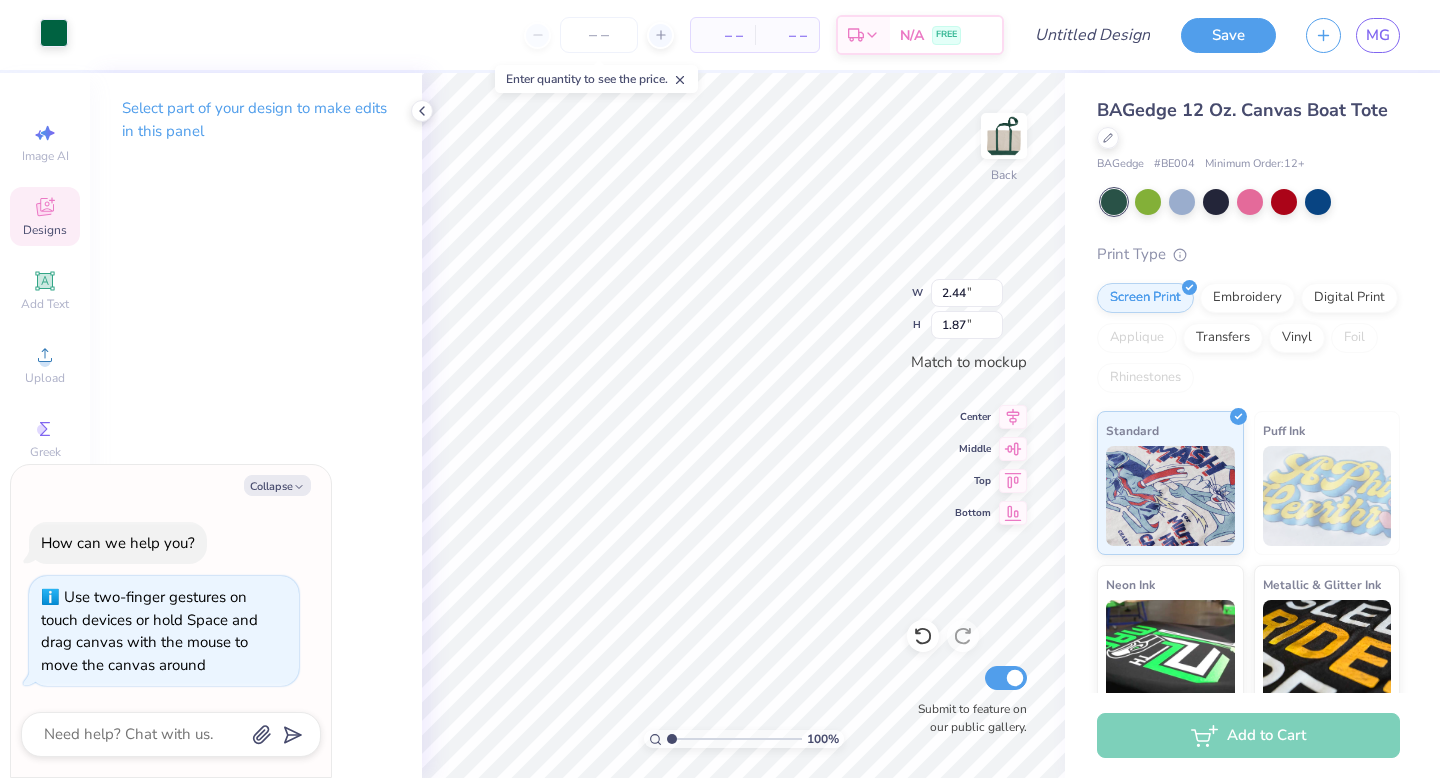 click at bounding box center [54, 33] 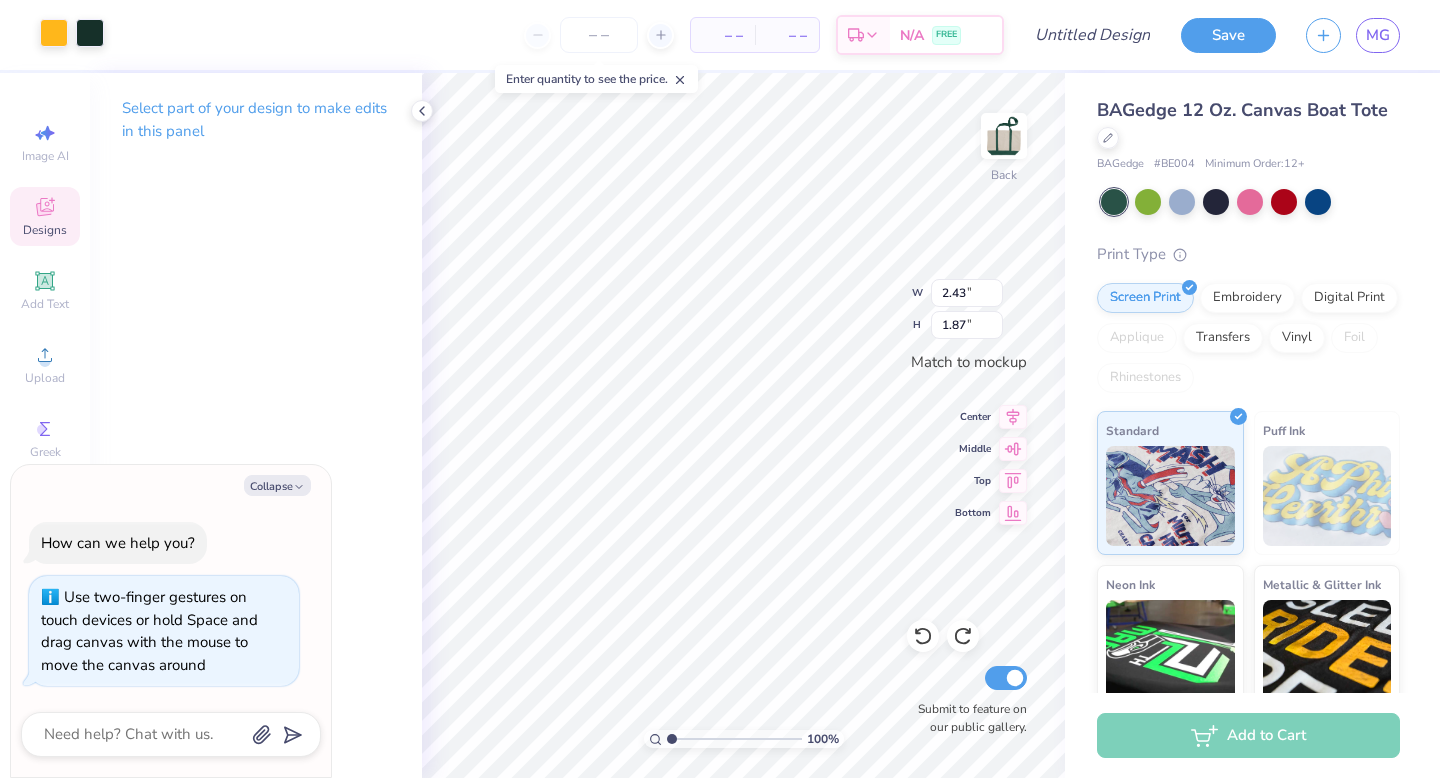click at bounding box center [90, 33] 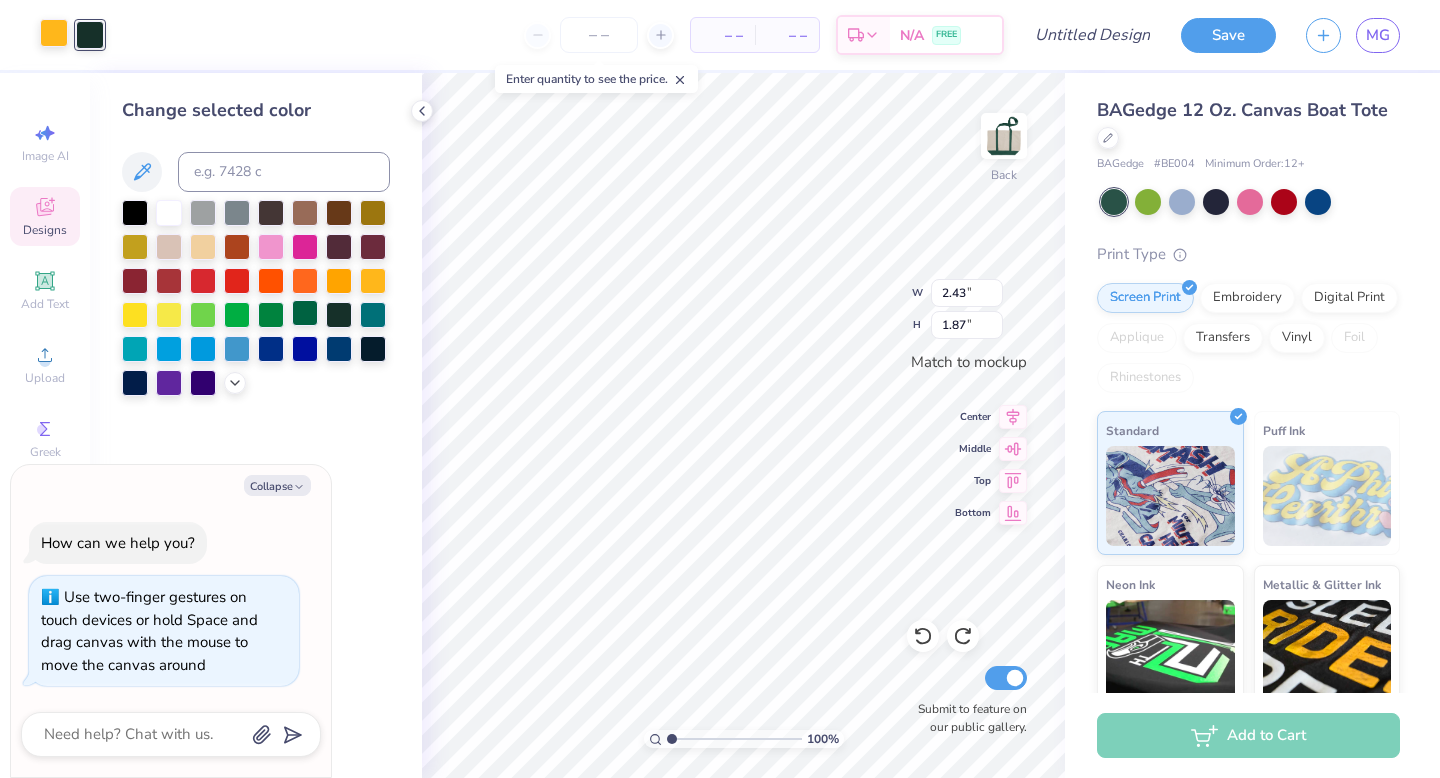 click at bounding box center (305, 313) 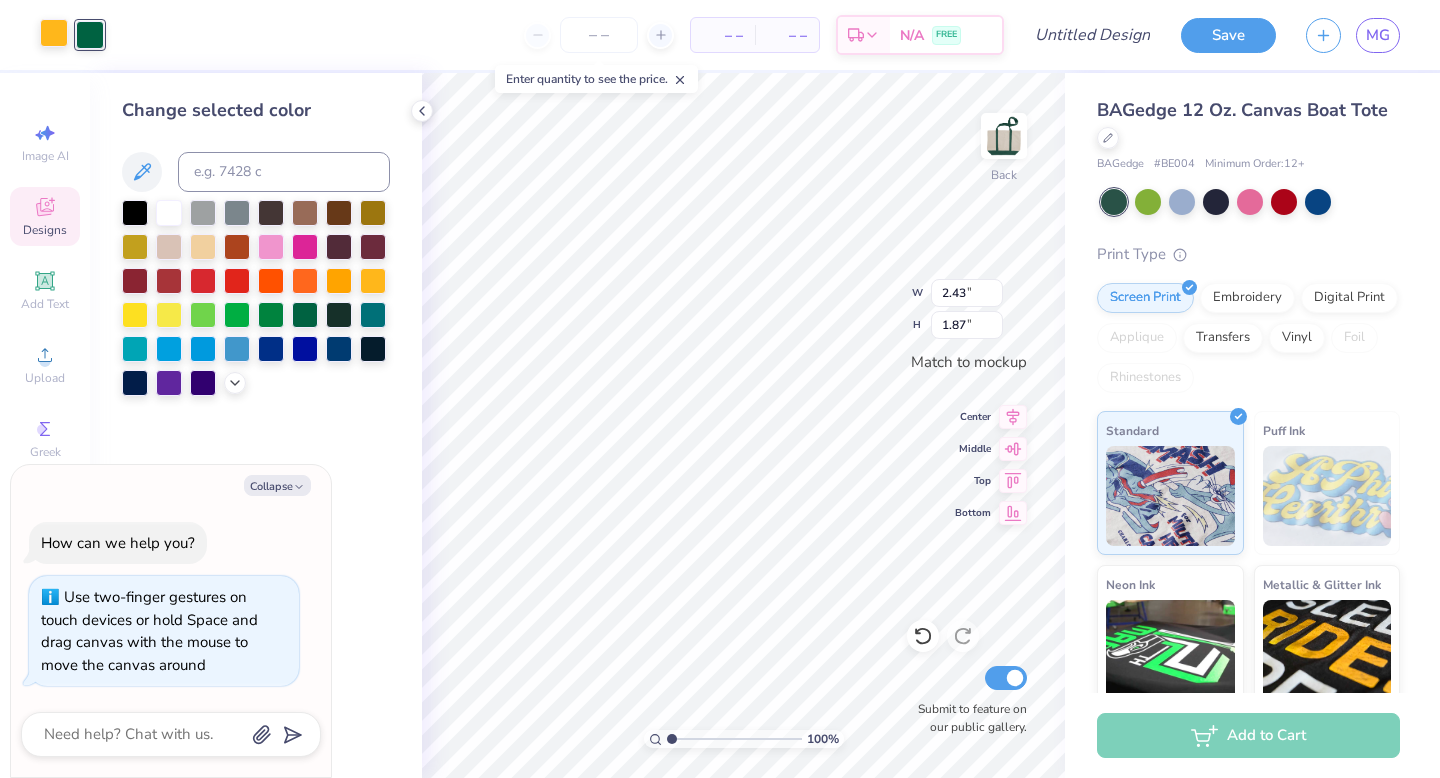 click at bounding box center [54, 33] 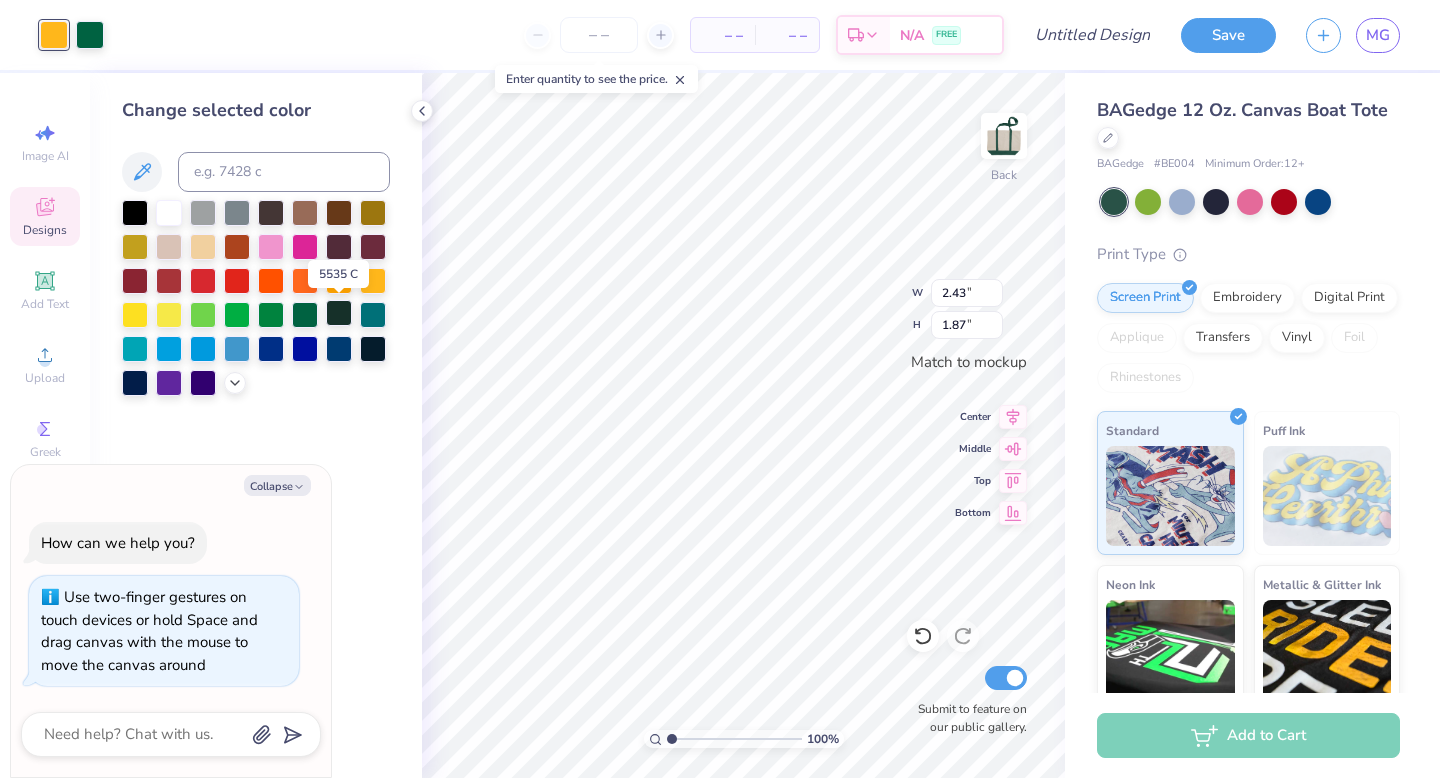 click at bounding box center (339, 313) 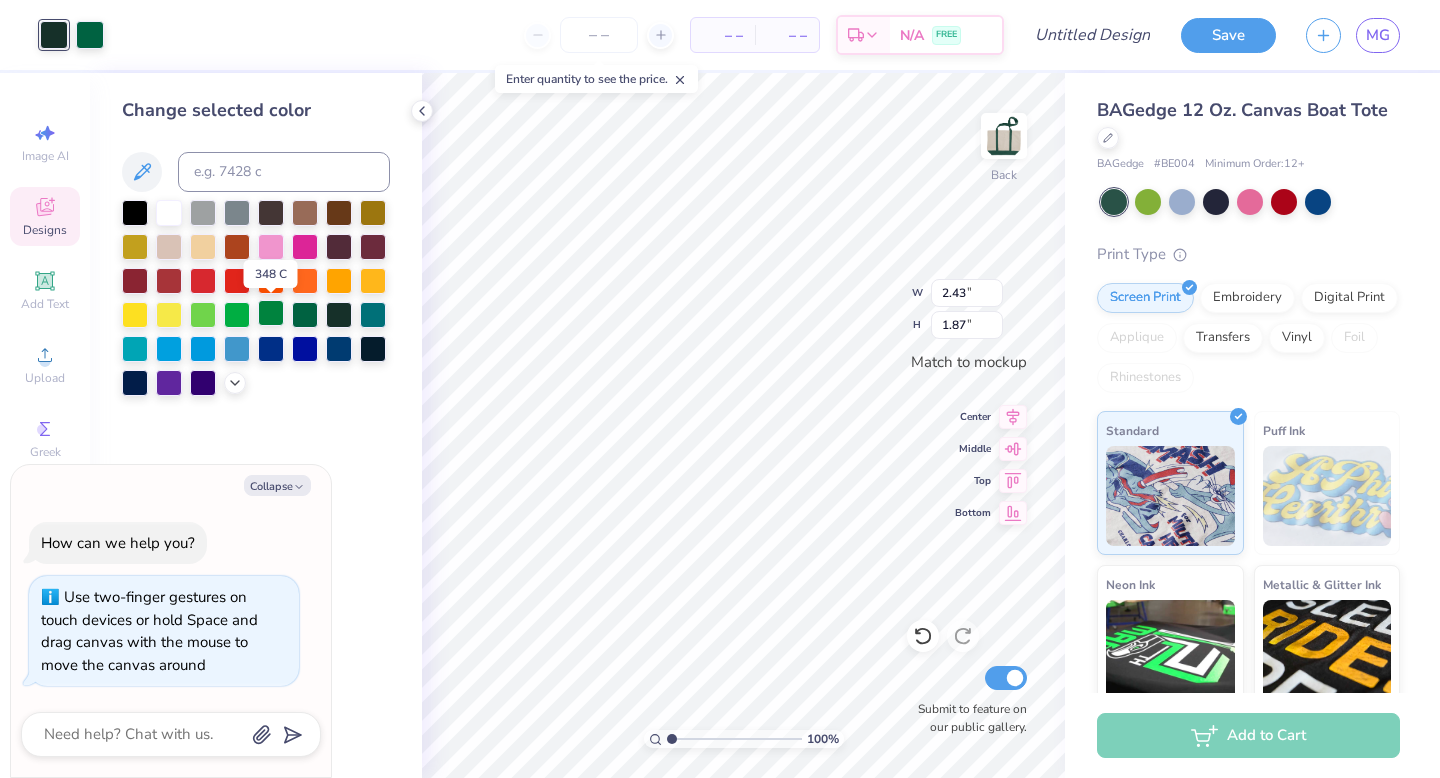 click at bounding box center [271, 313] 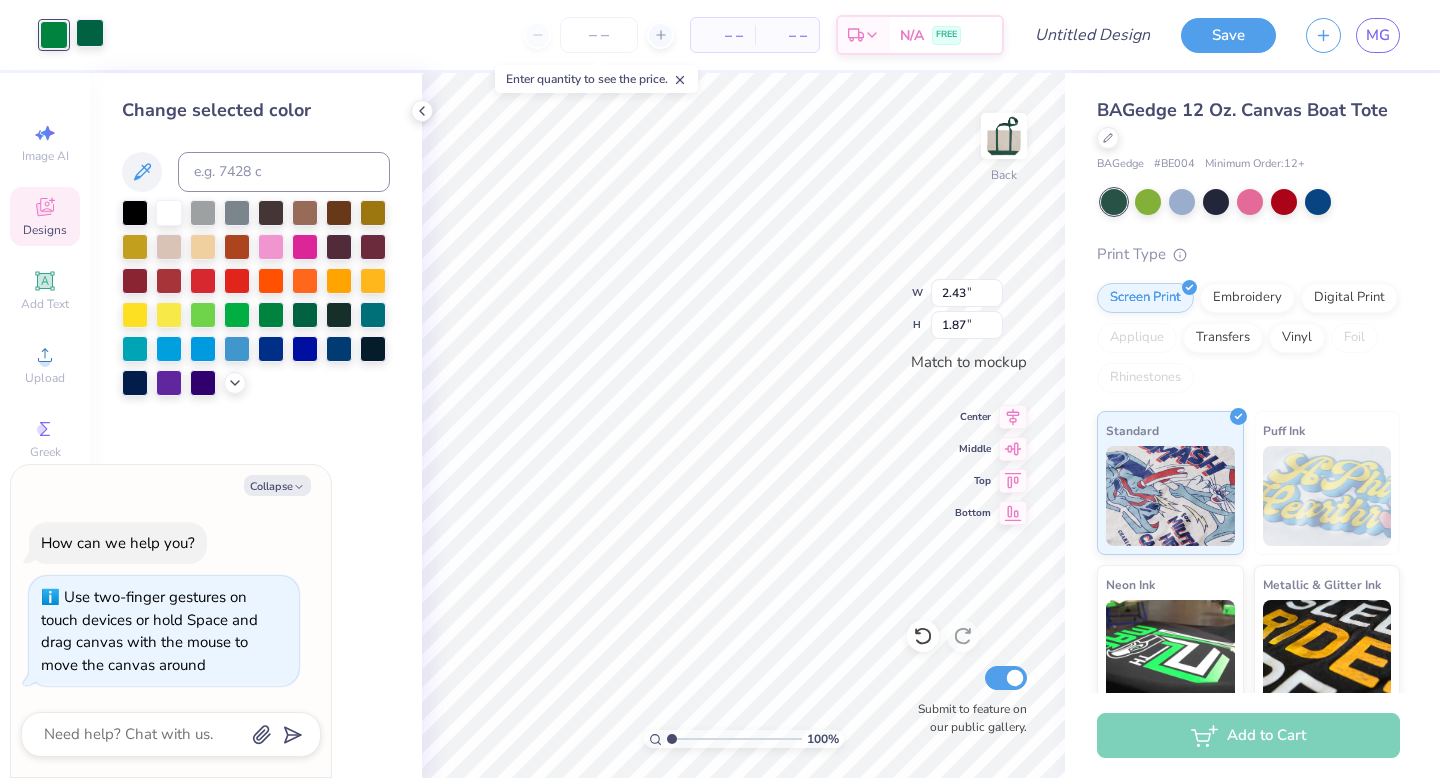 click at bounding box center [90, 33] 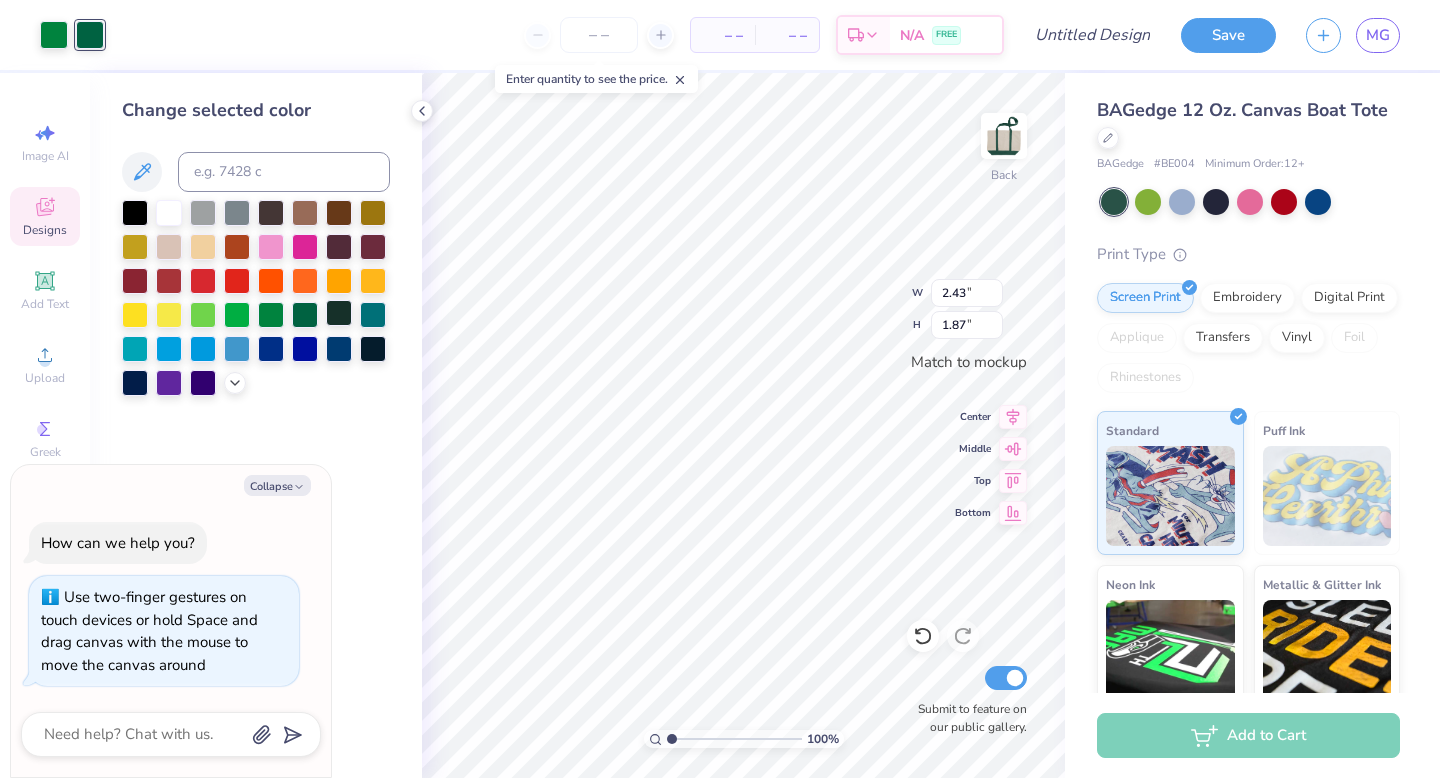 click at bounding box center [339, 313] 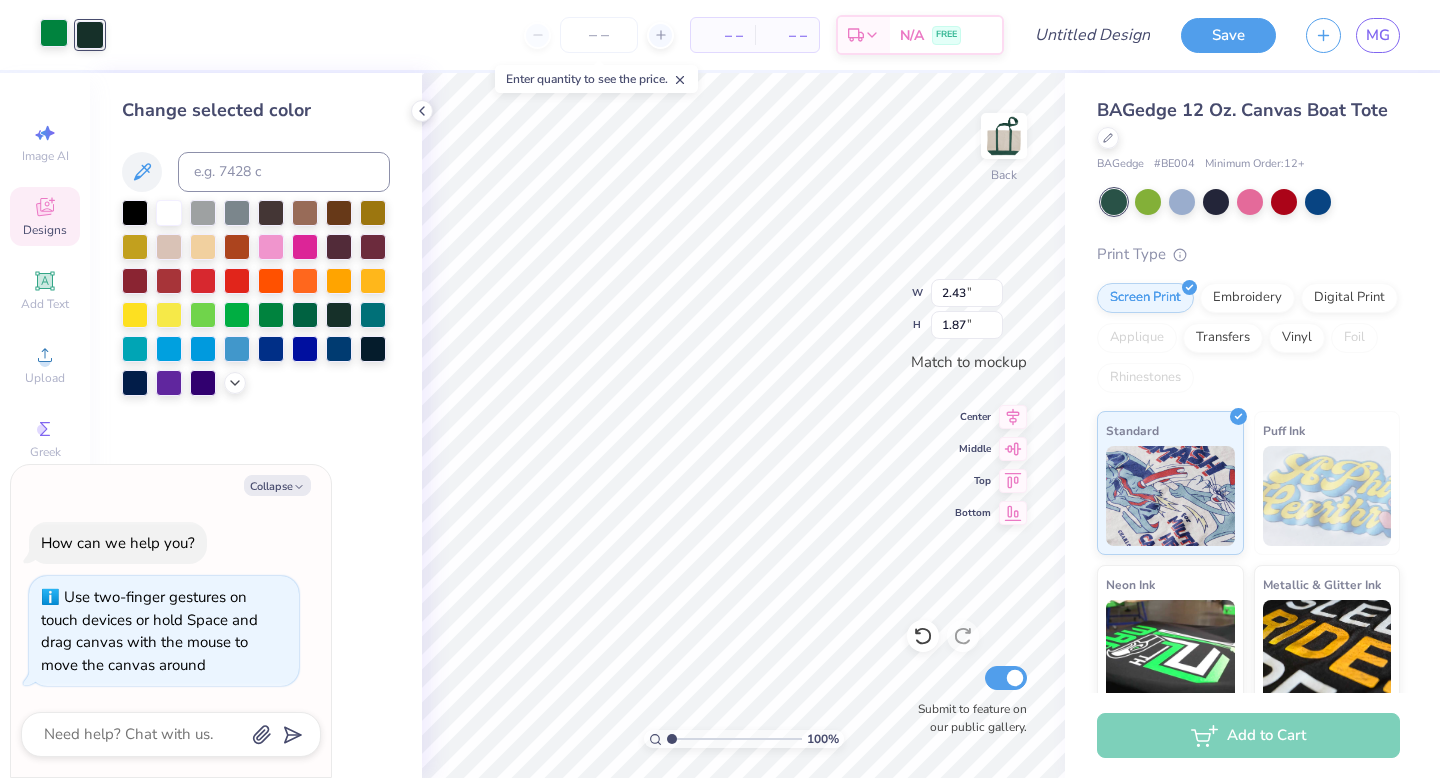 click at bounding box center (54, 33) 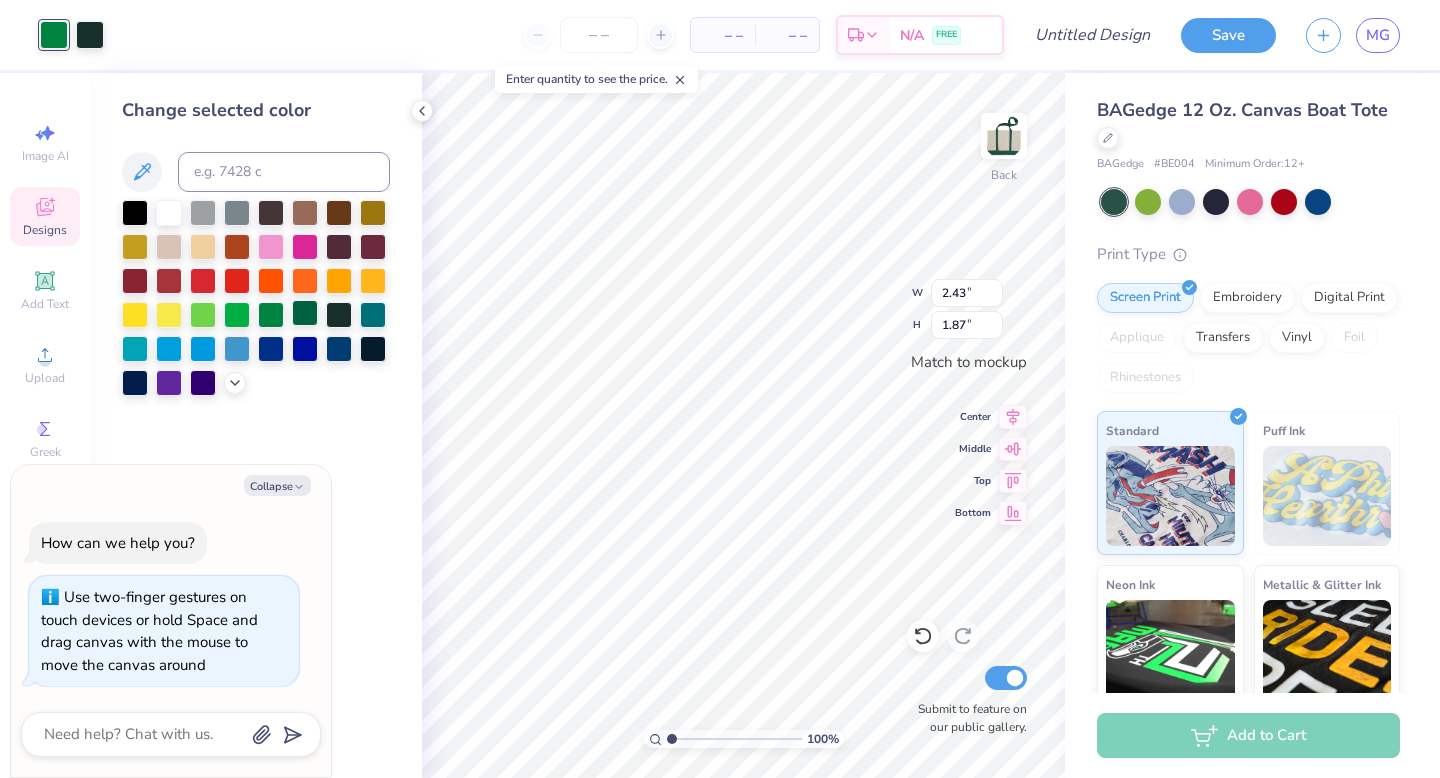 click at bounding box center [305, 313] 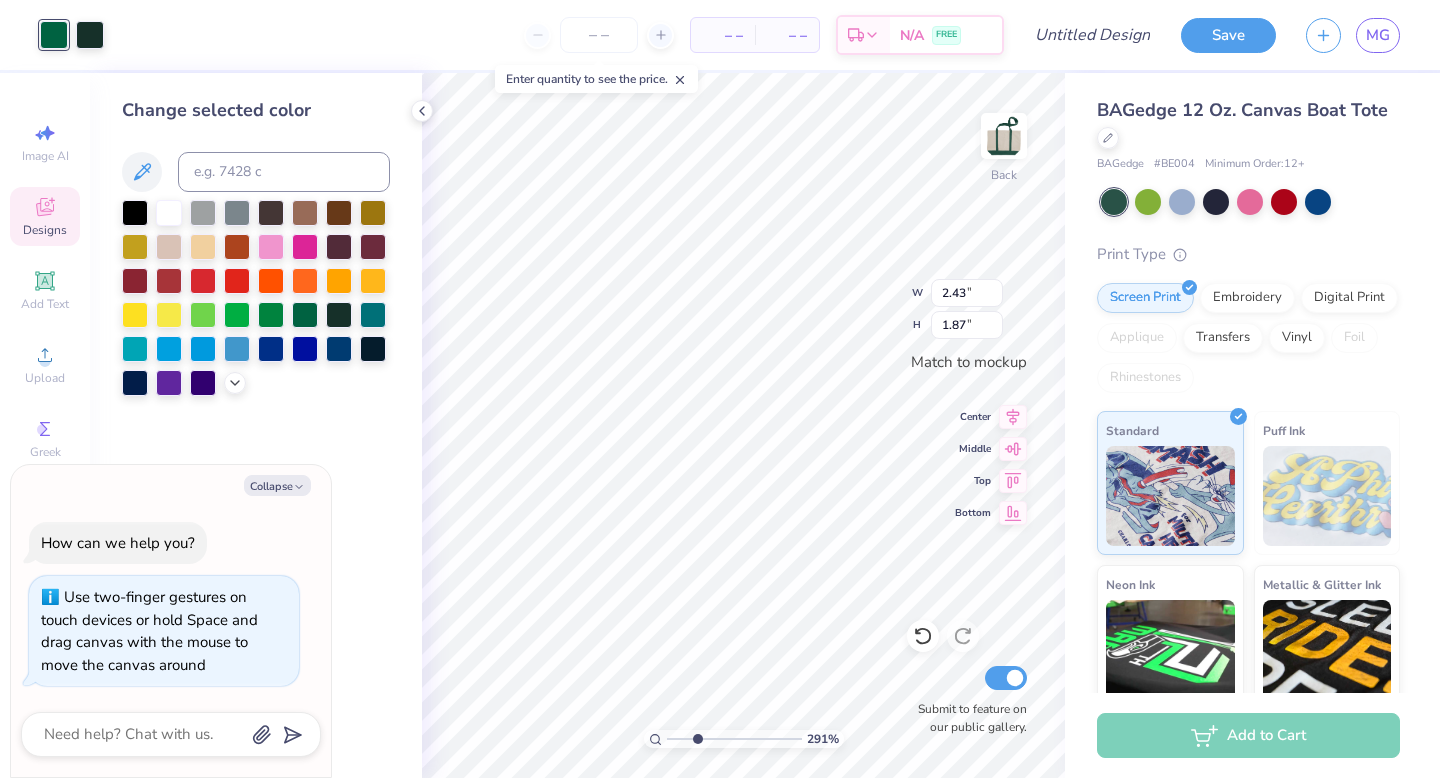 drag, startPoint x: 673, startPoint y: 743, endPoint x: 697, endPoint y: 743, distance: 24 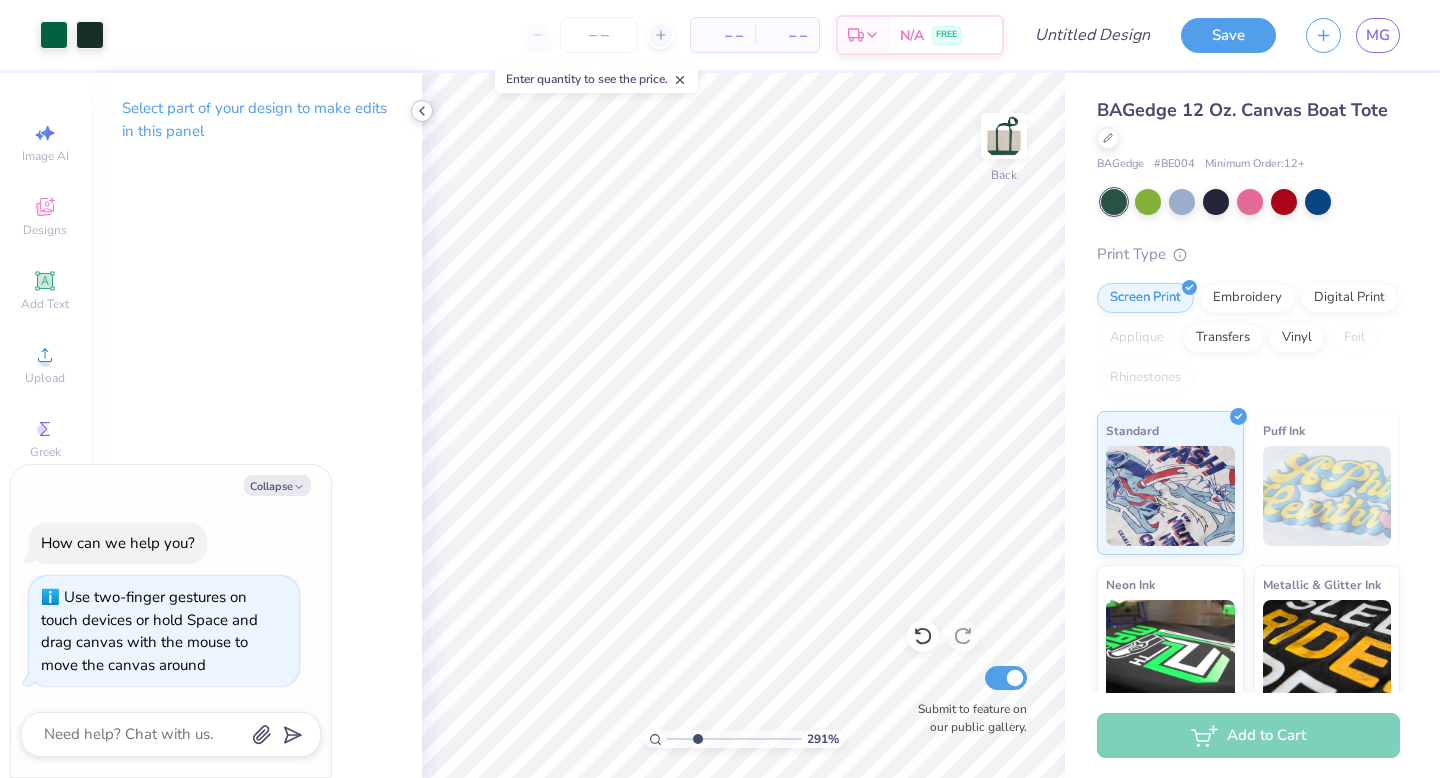 click at bounding box center (422, 111) 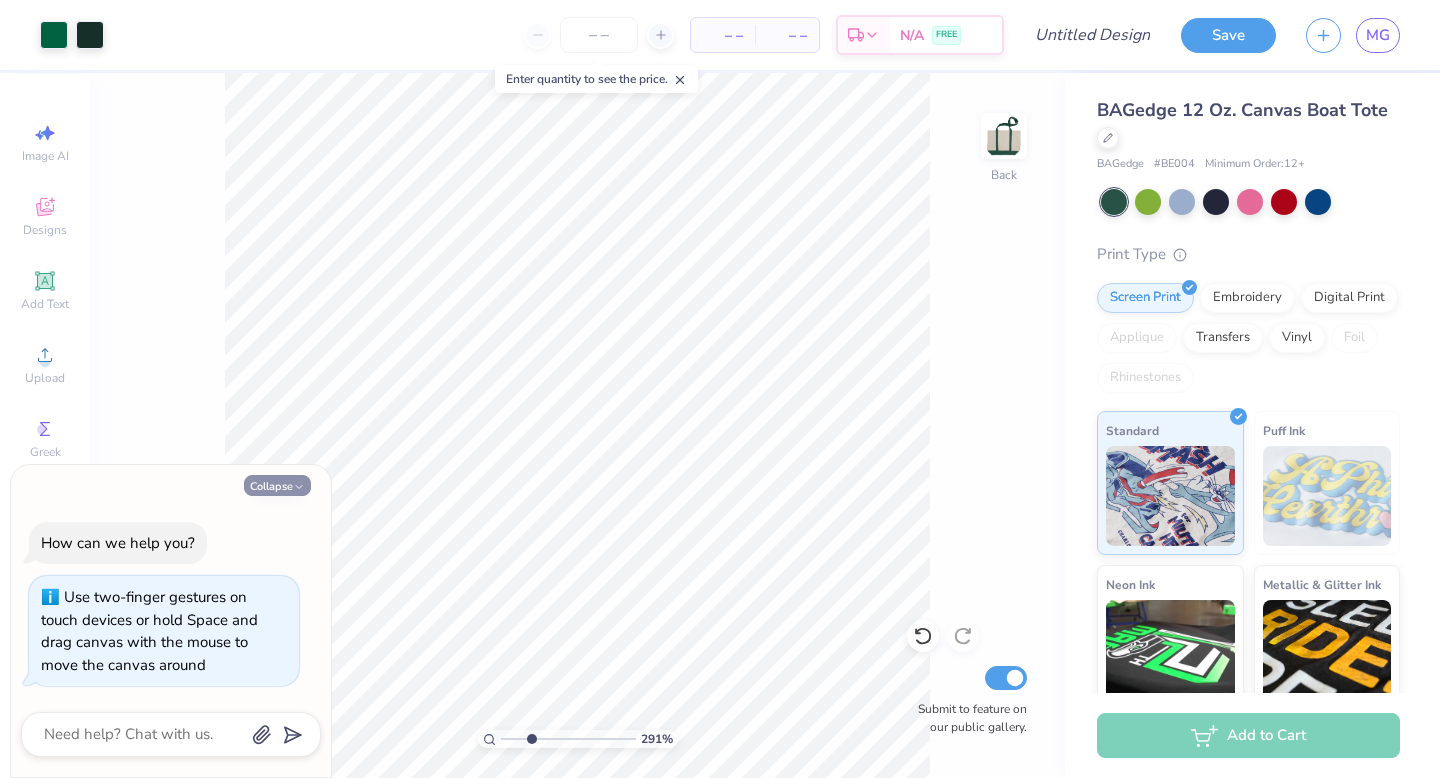 click on "Collapse" at bounding box center [277, 485] 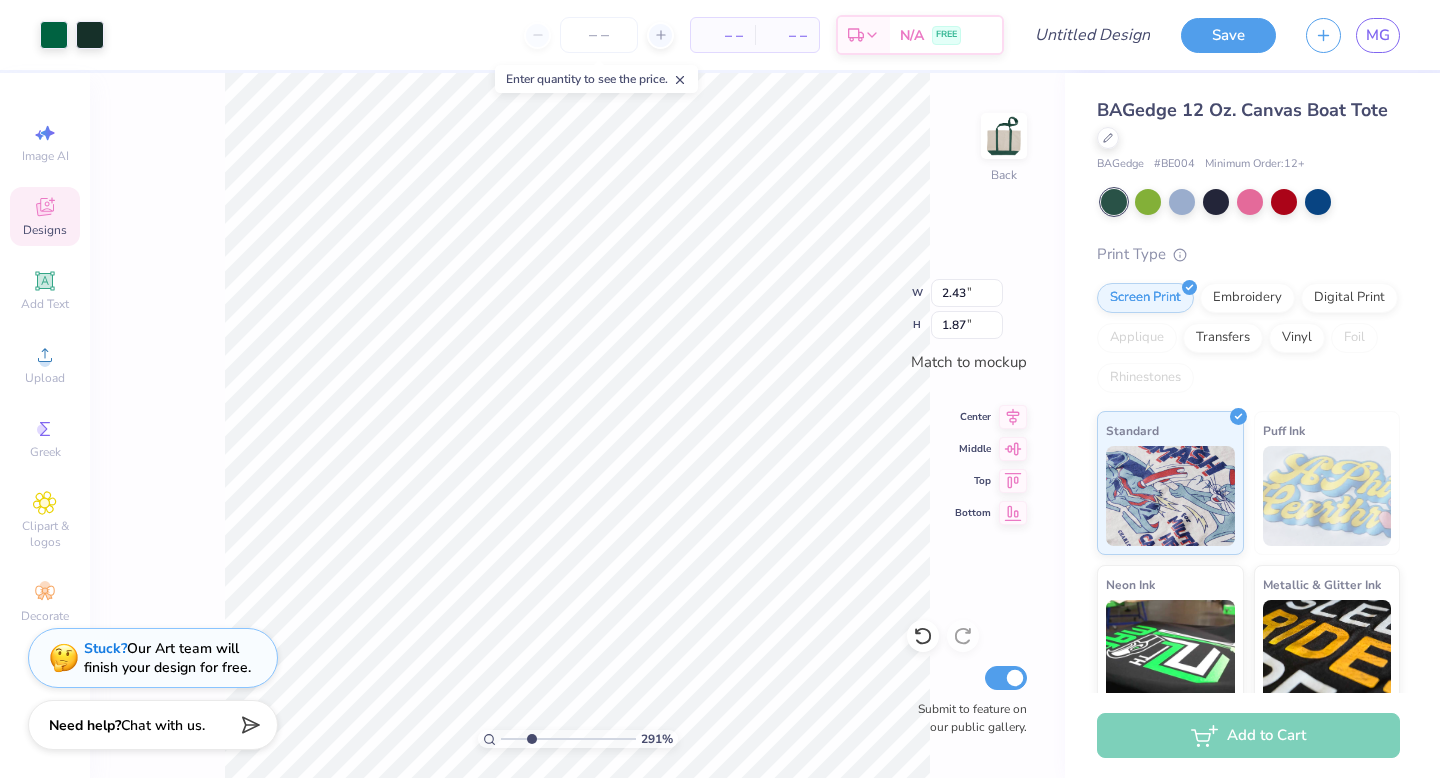 type on "2.07" 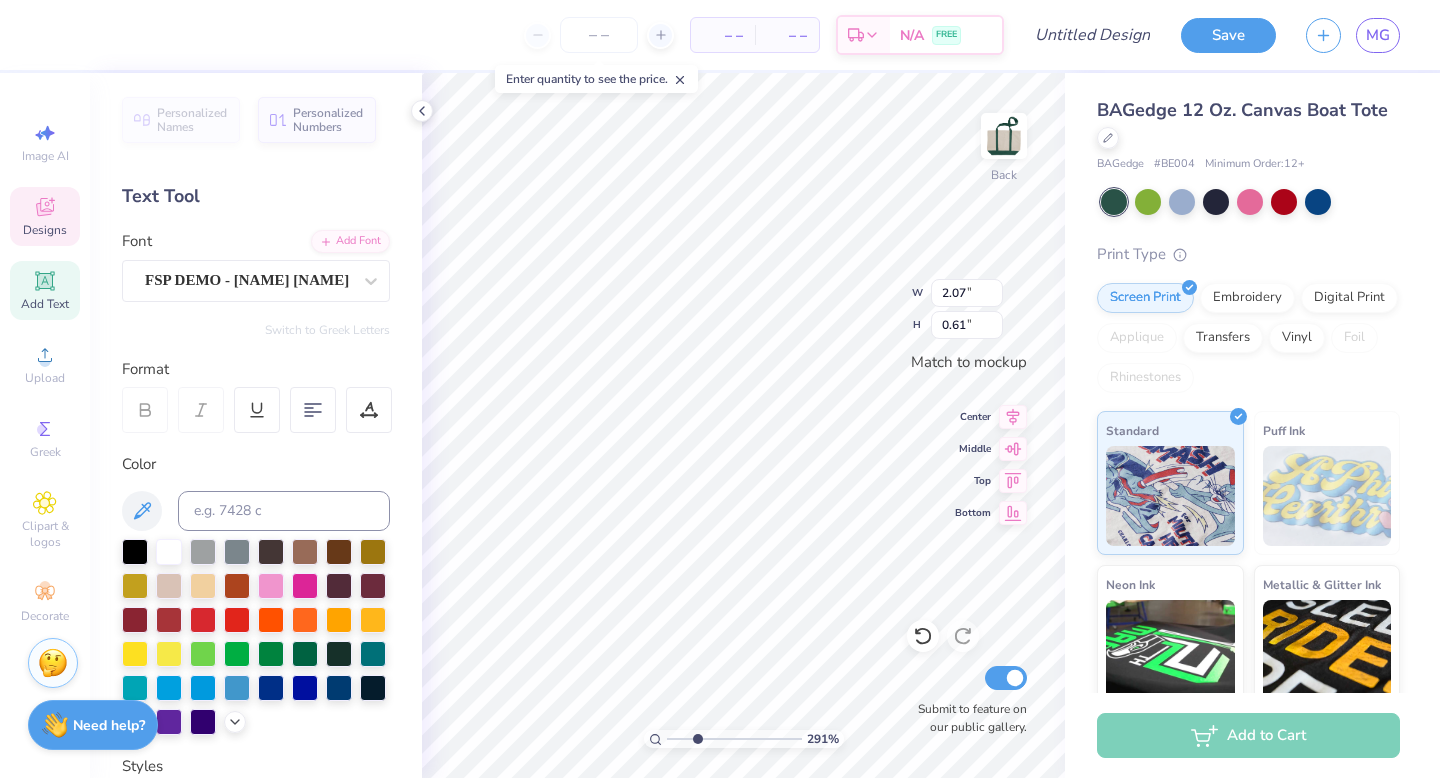 scroll, scrollTop: 16, scrollLeft: 3, axis: both 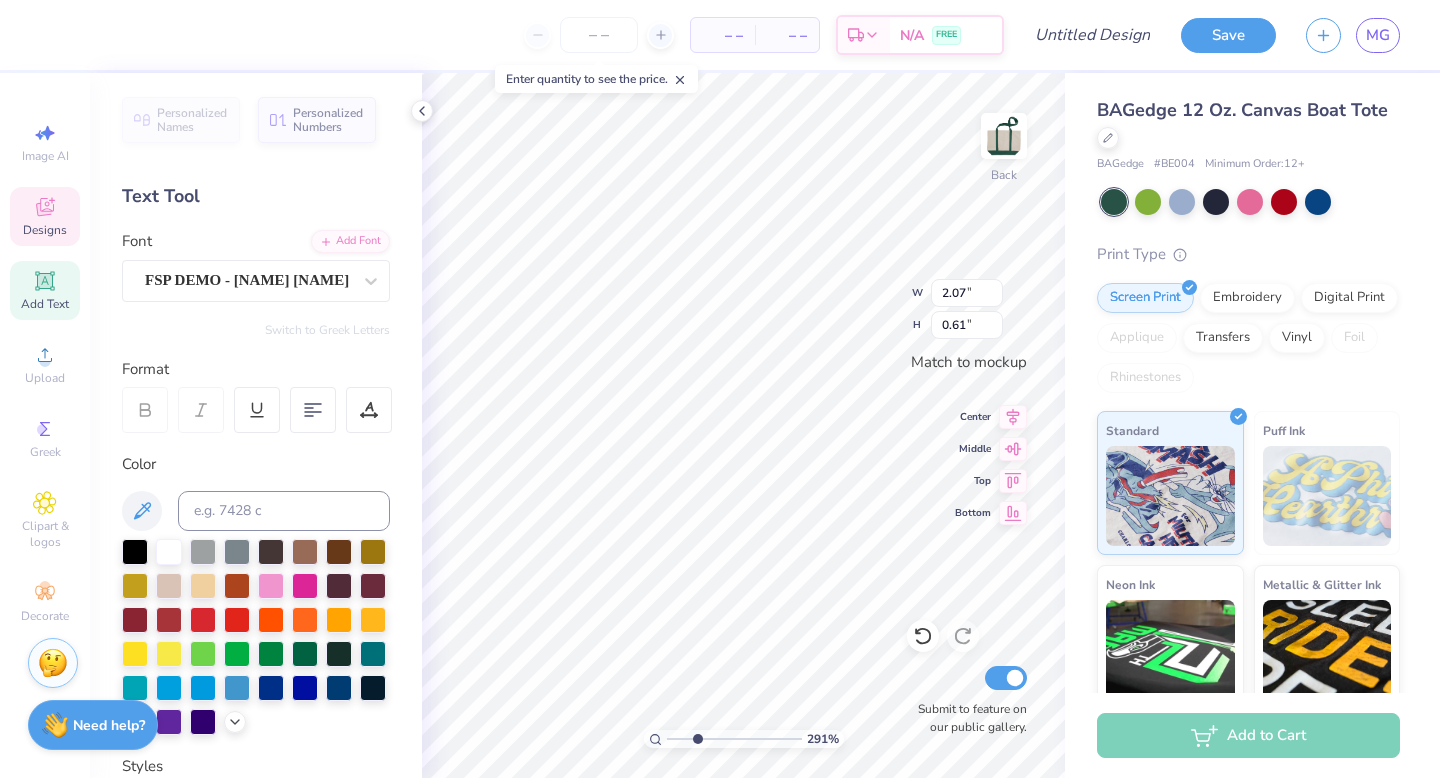 type on "CAMP ALPHA" 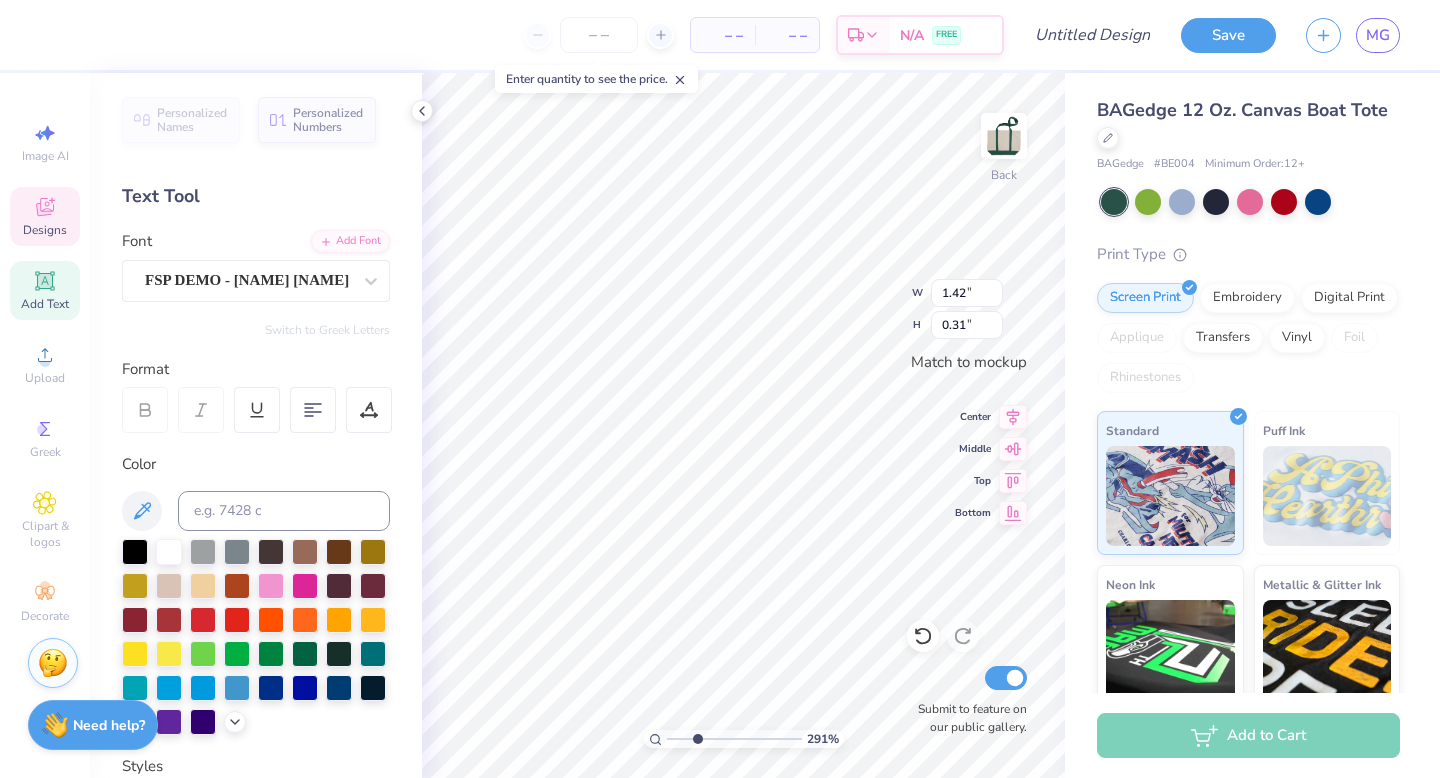 scroll, scrollTop: 16, scrollLeft: 2, axis: both 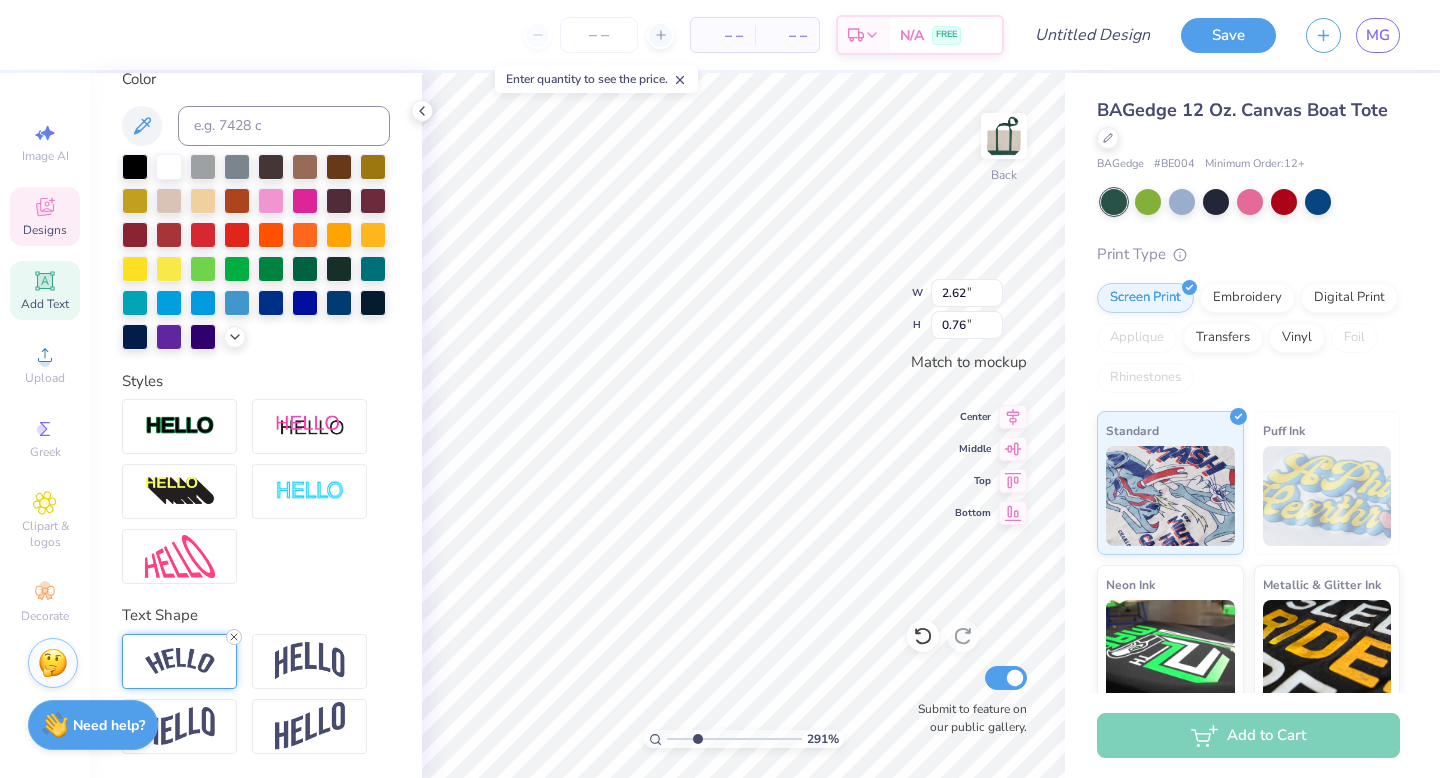 click 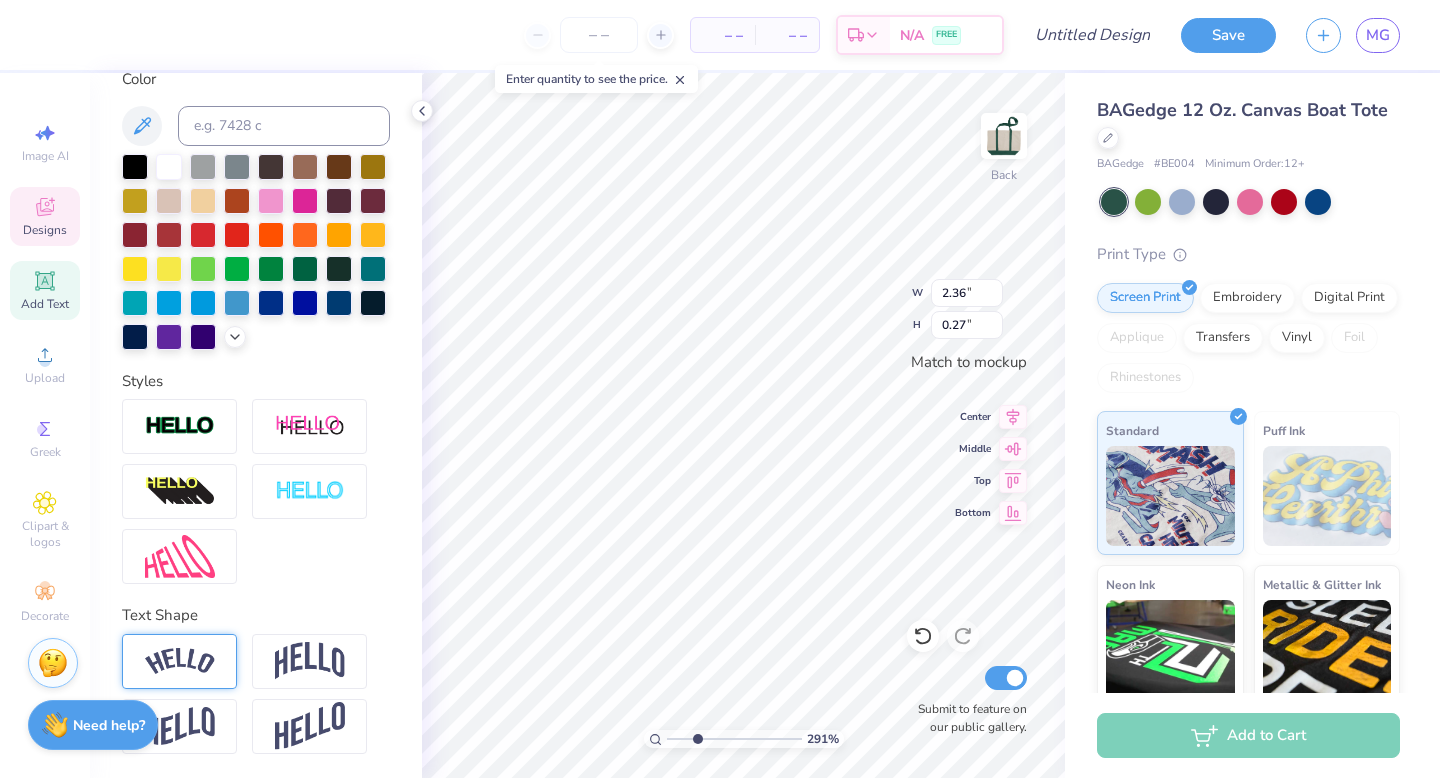 type on "0.75" 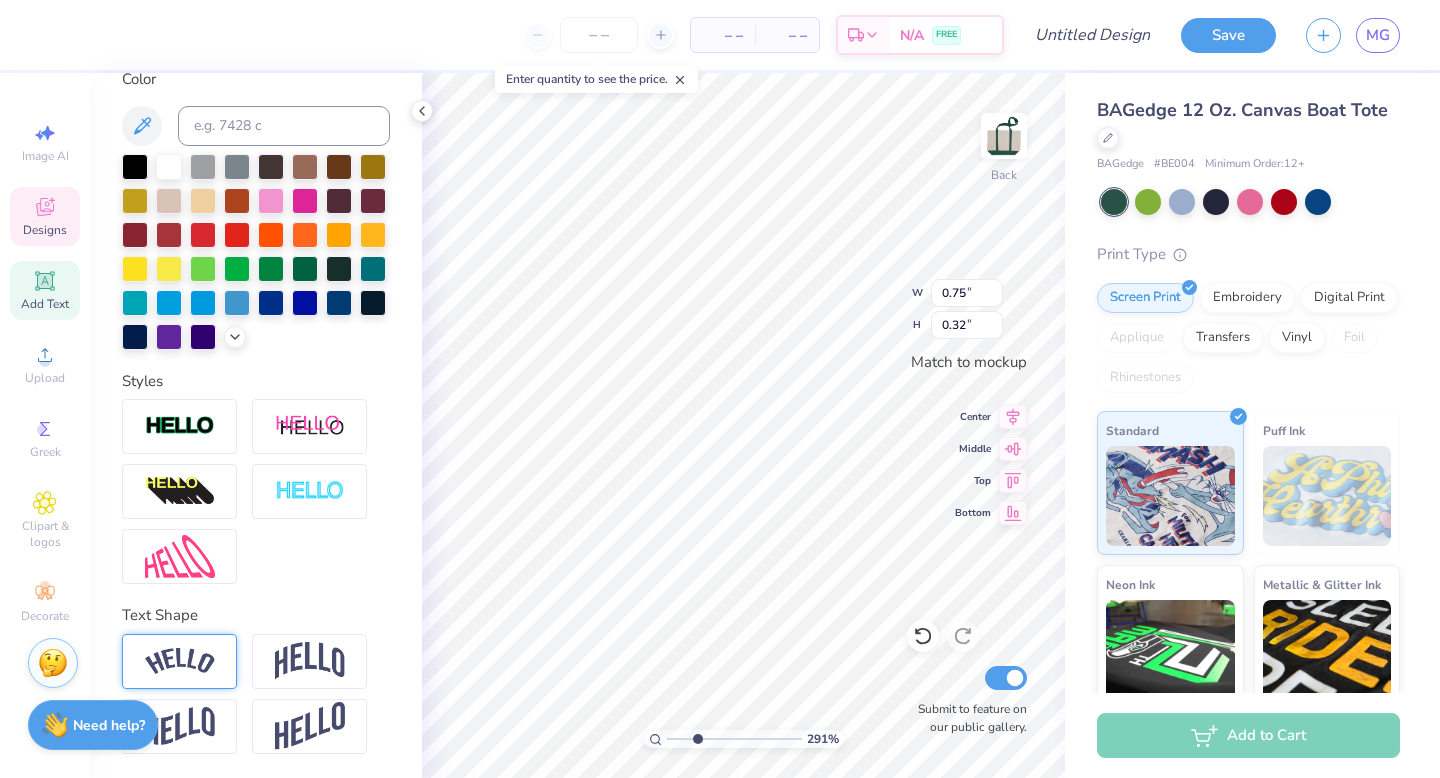 type on "2.36" 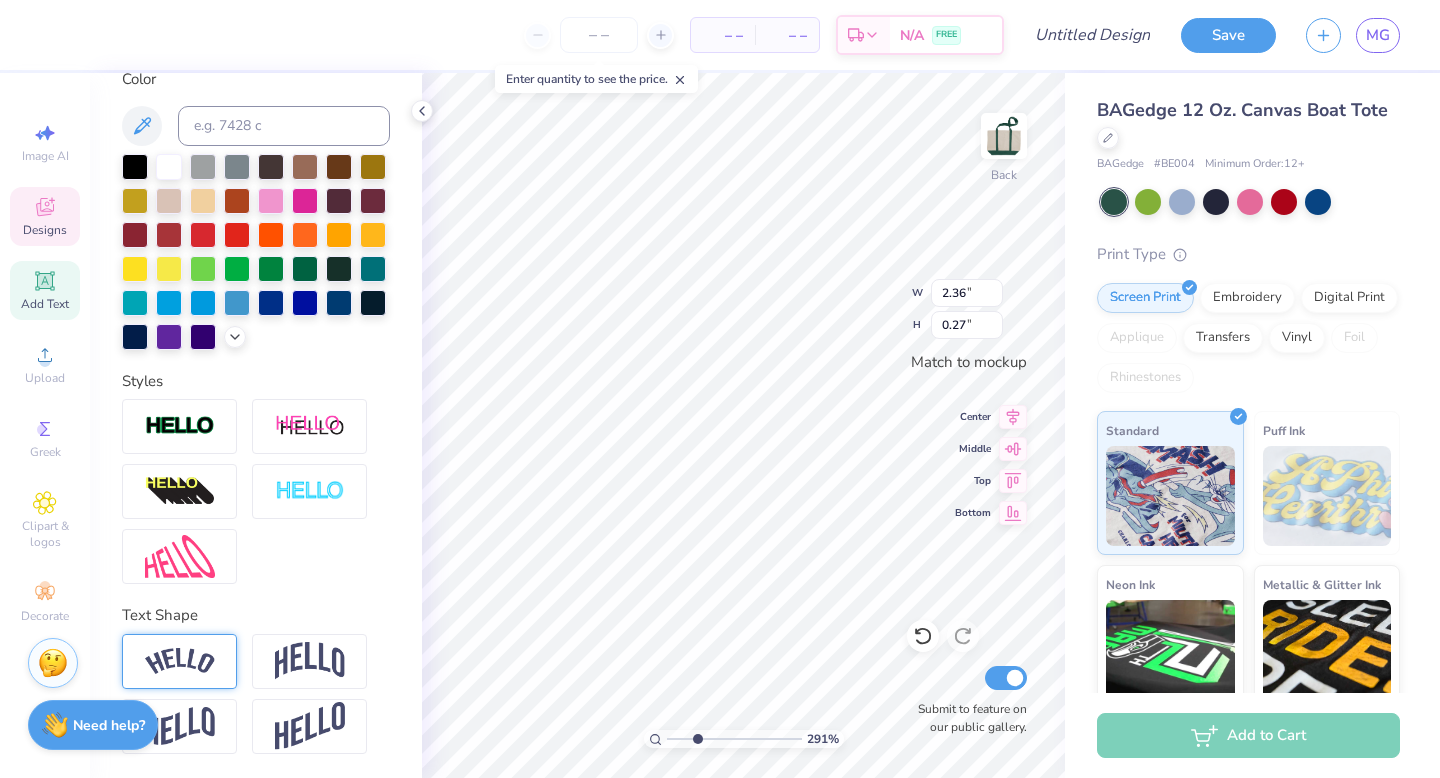 scroll, scrollTop: 16, scrollLeft: 6, axis: both 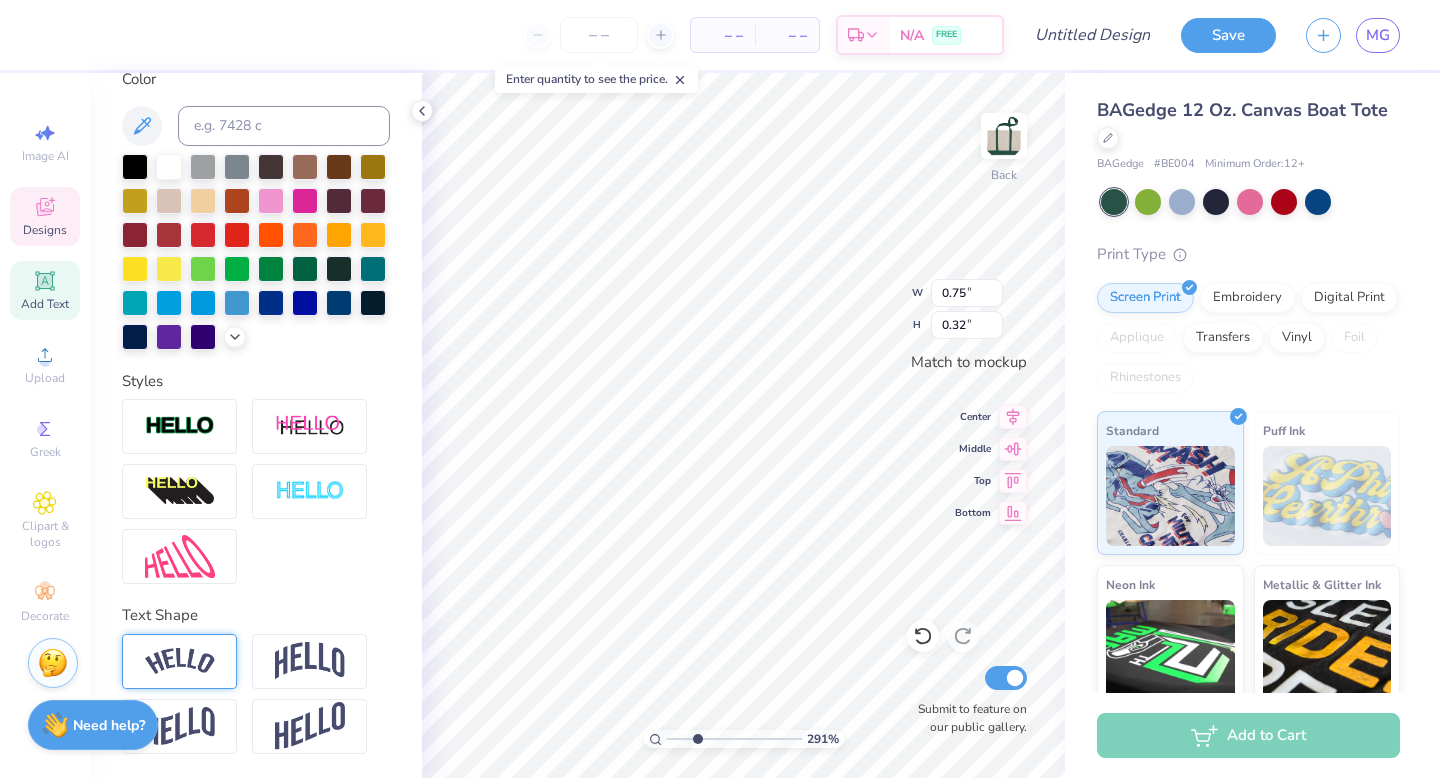 type on "ALPHA CHI" 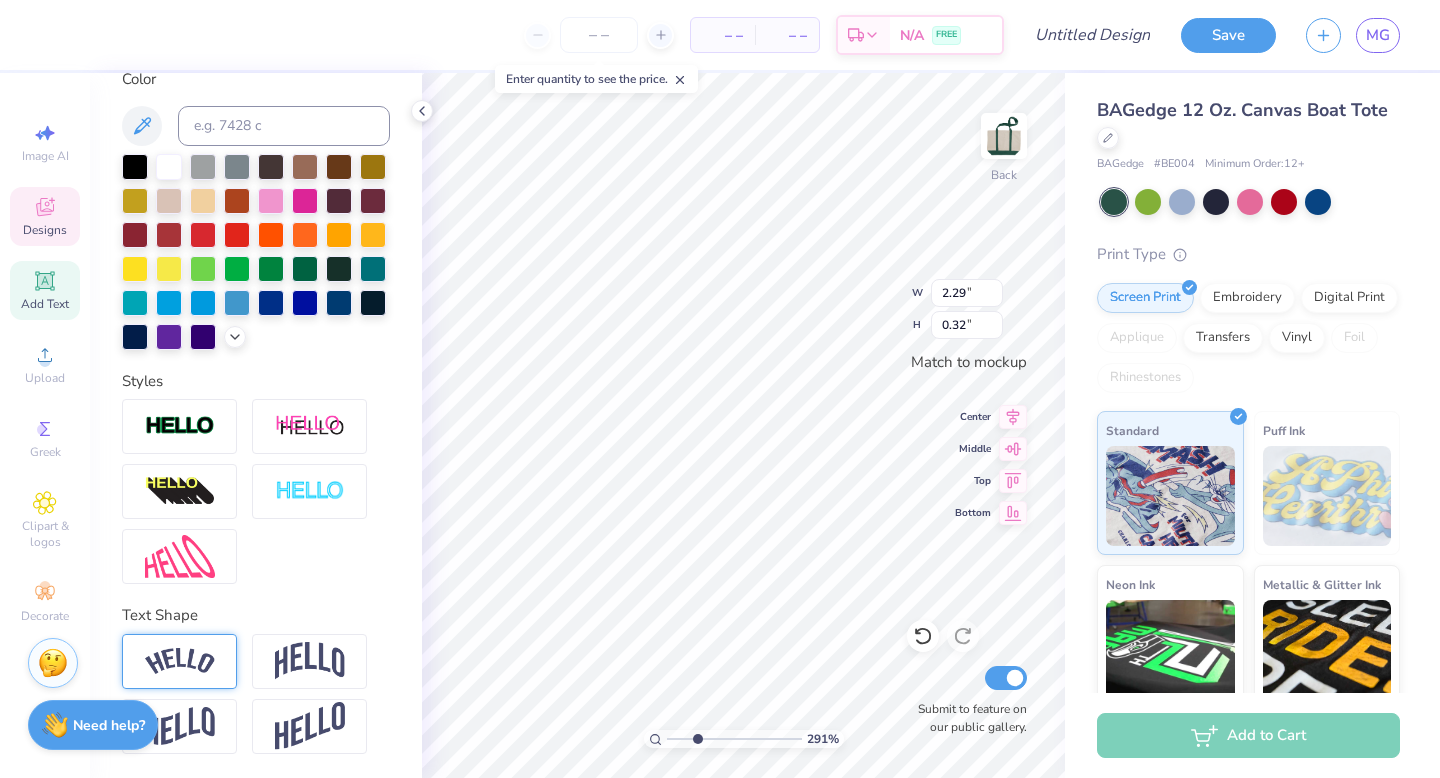 scroll, scrollTop: 0, scrollLeft: 0, axis: both 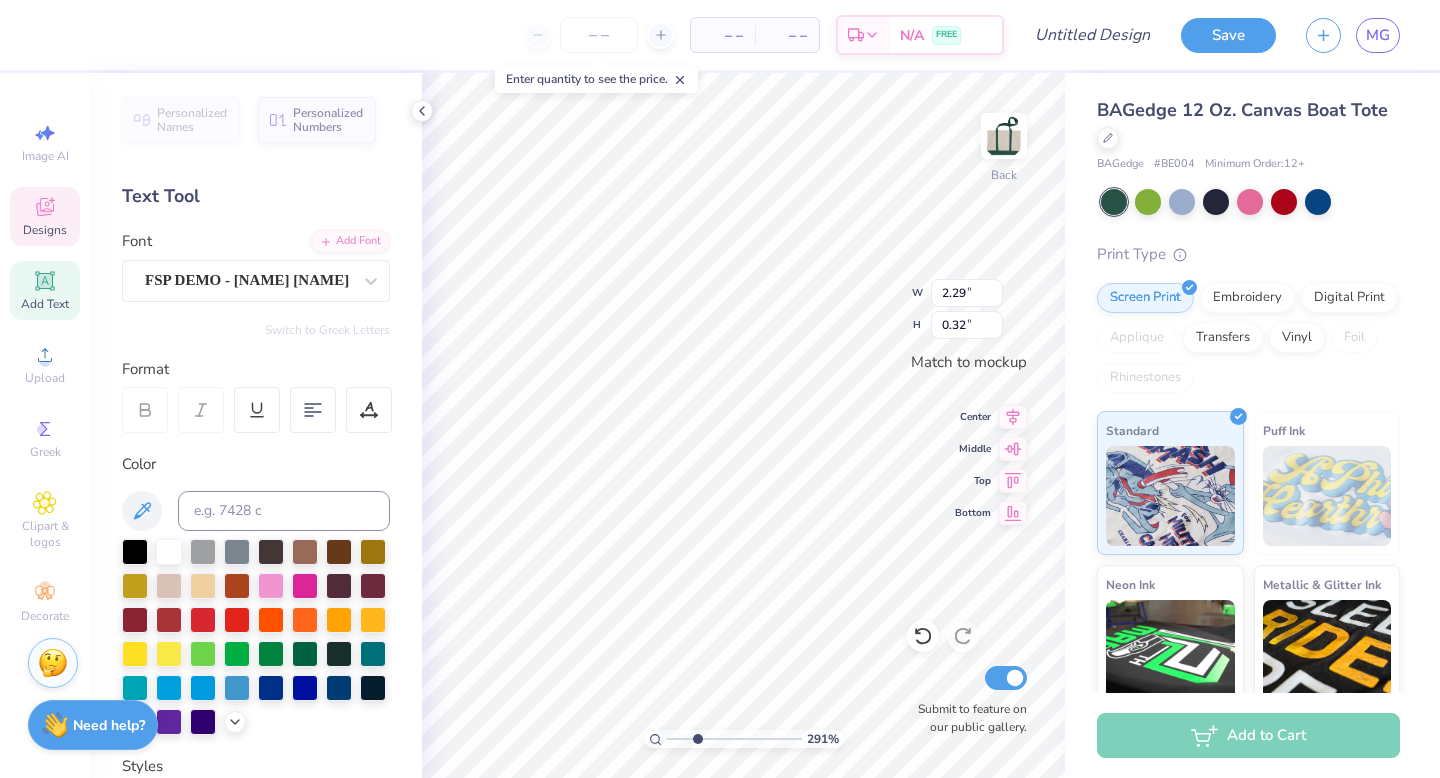 type on "1.05" 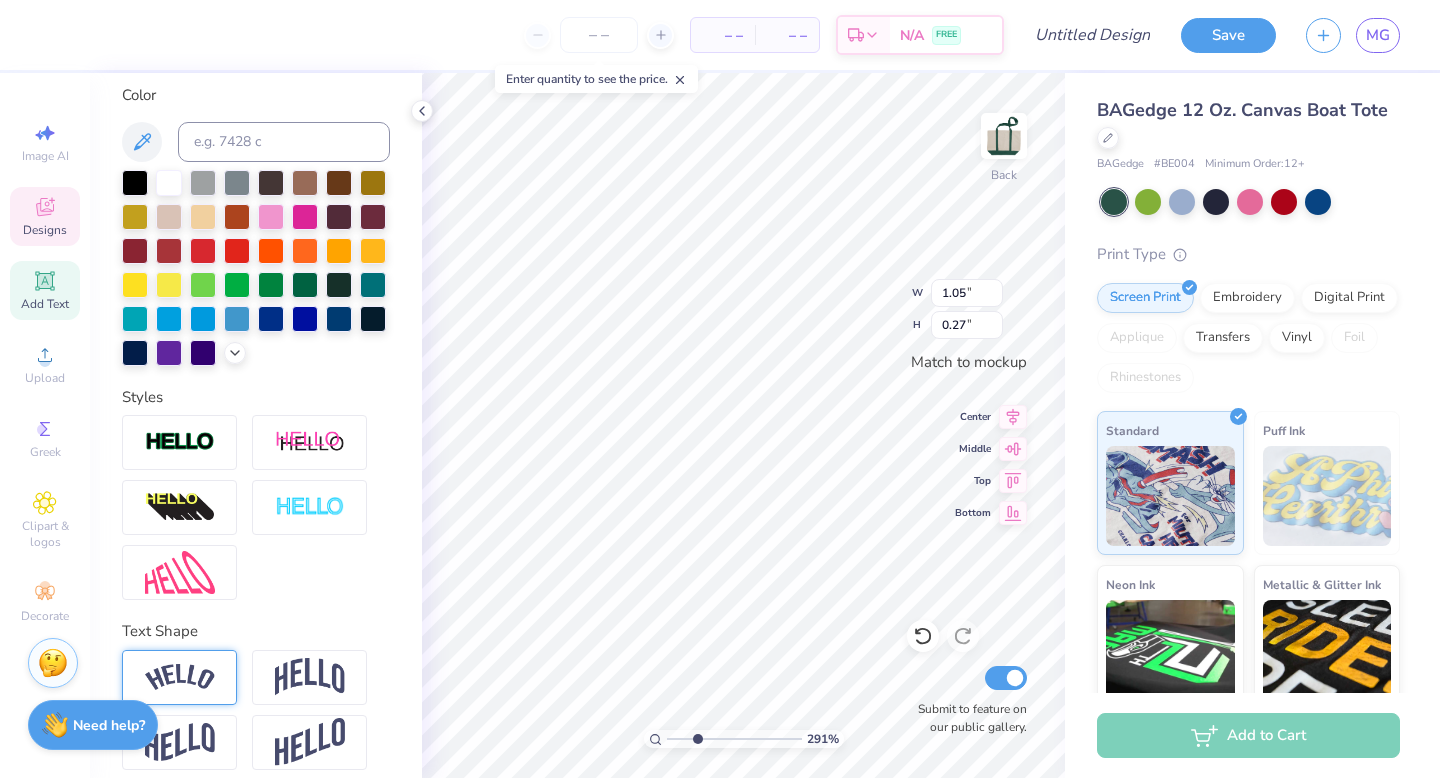 scroll, scrollTop: 418, scrollLeft: 0, axis: vertical 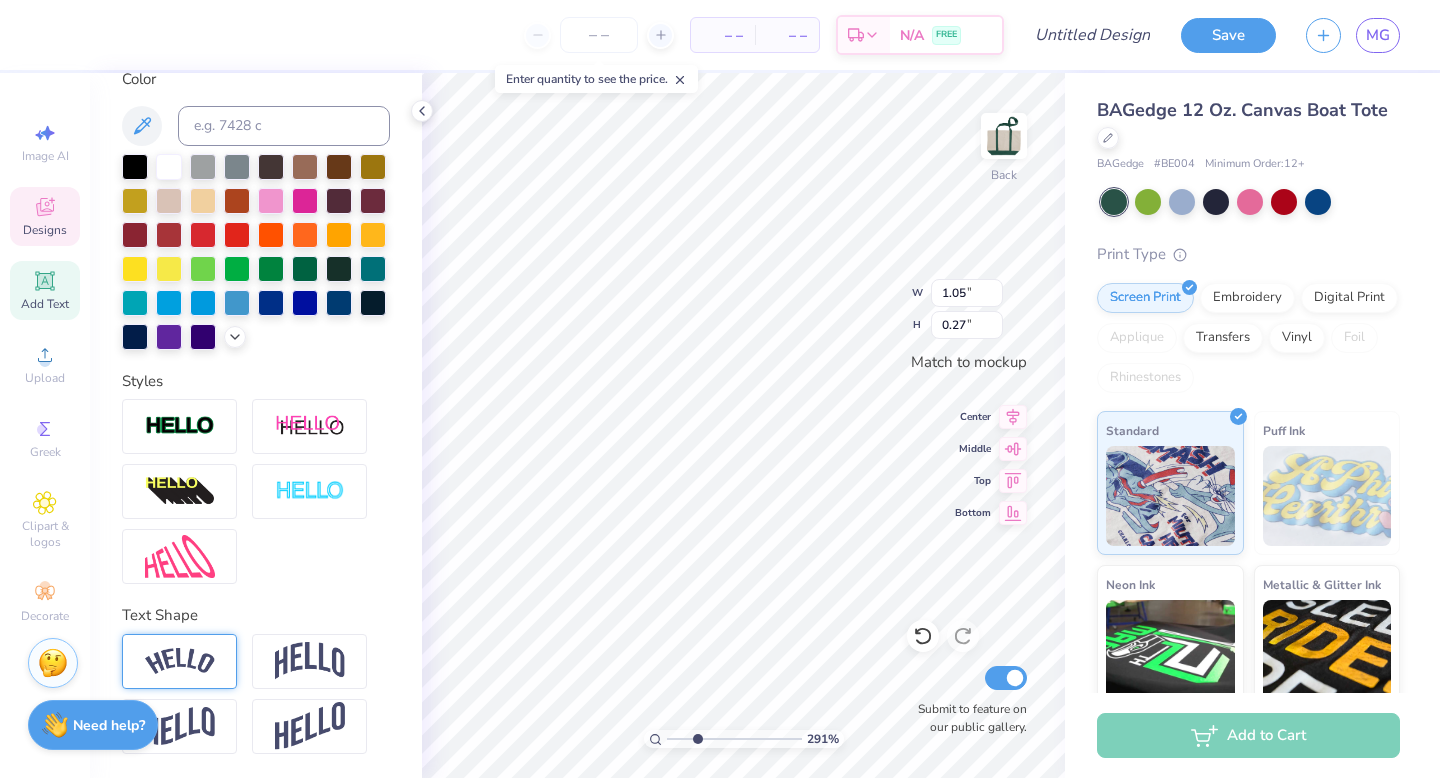 click at bounding box center (180, 661) 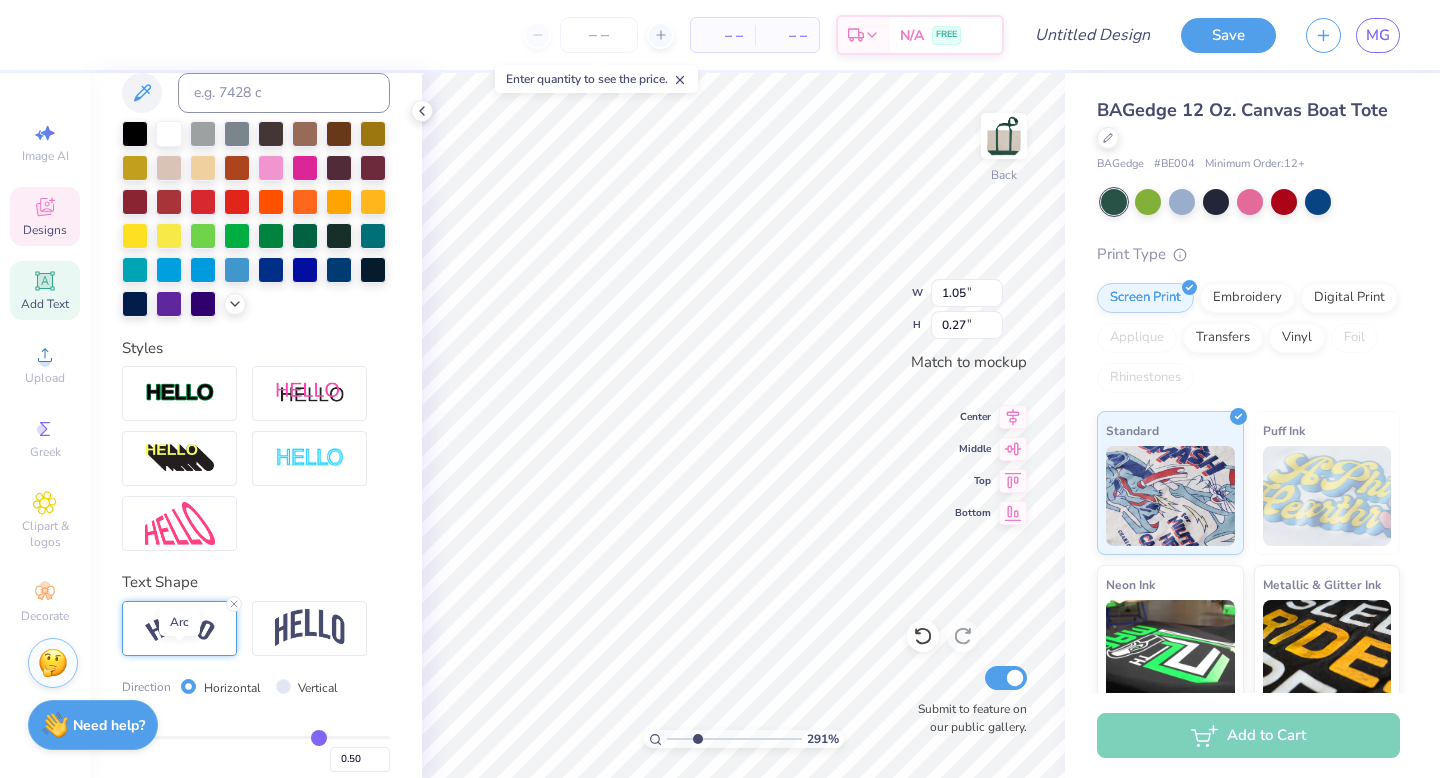 type on "1.32" 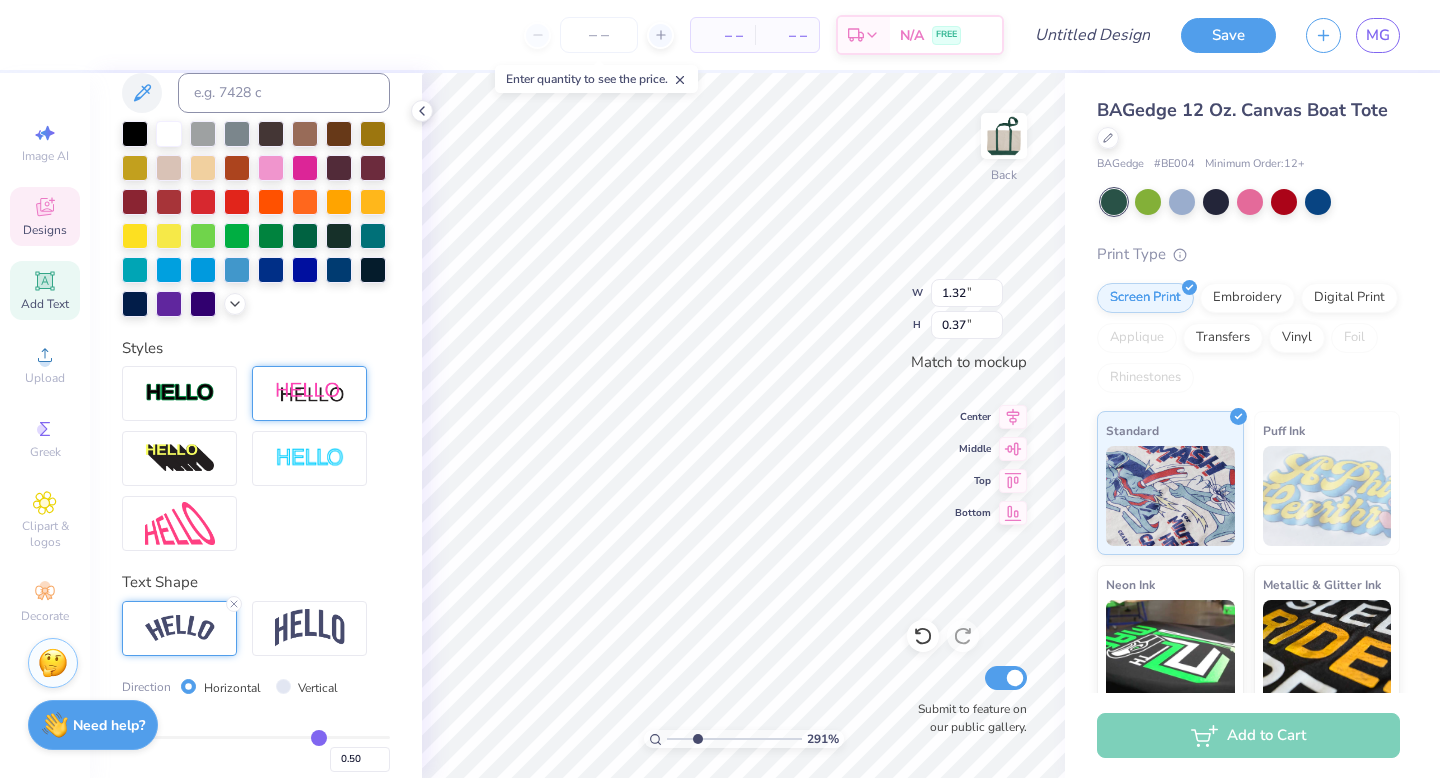 type on "2.29" 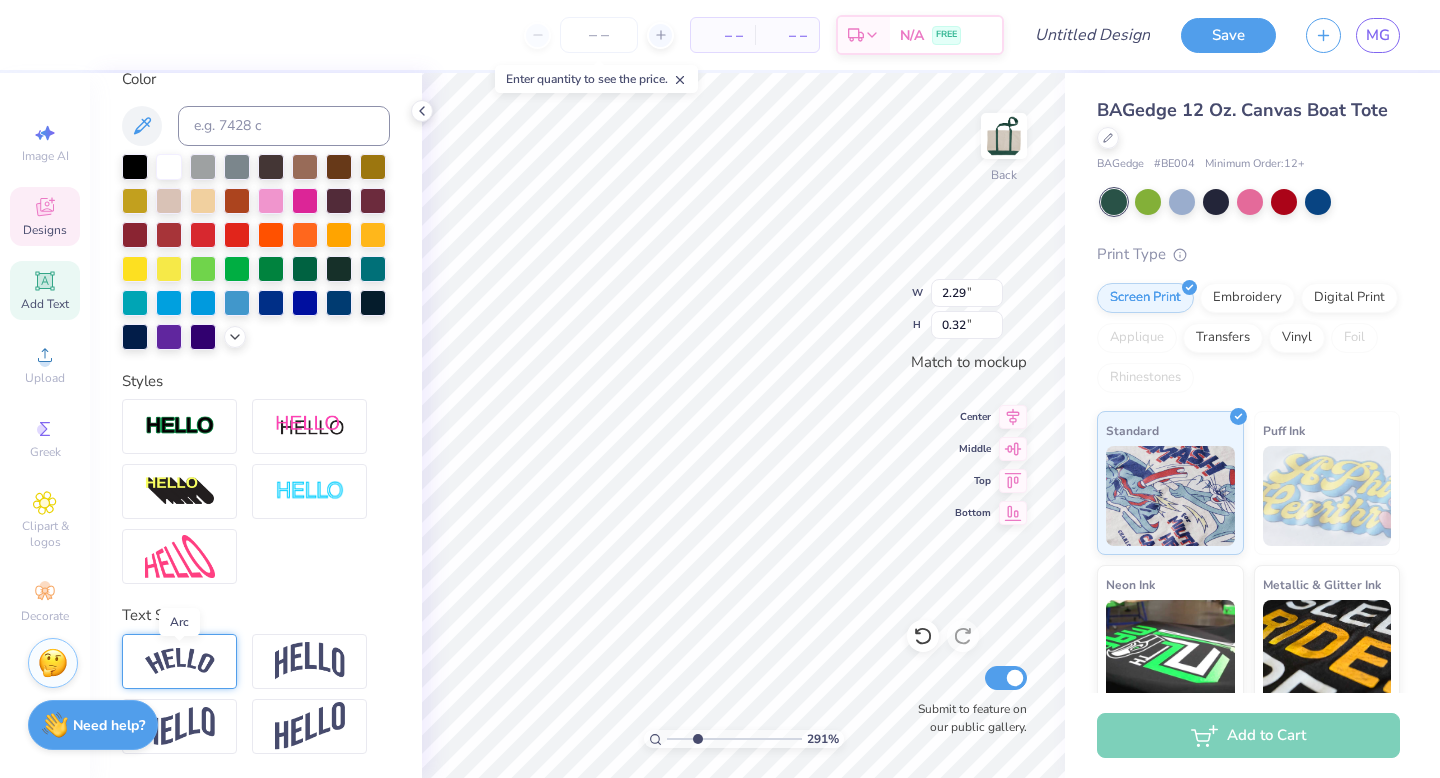 click at bounding box center (180, 661) 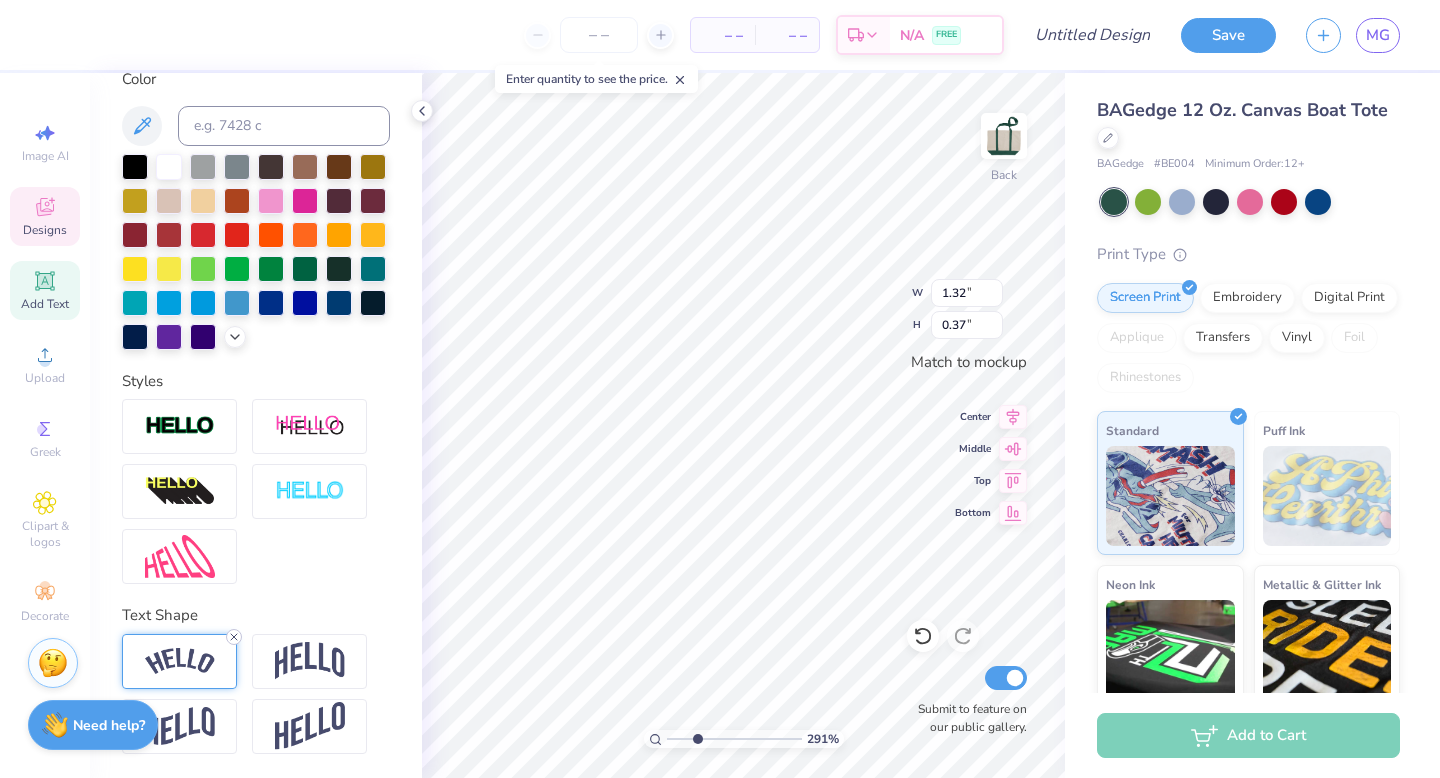 click 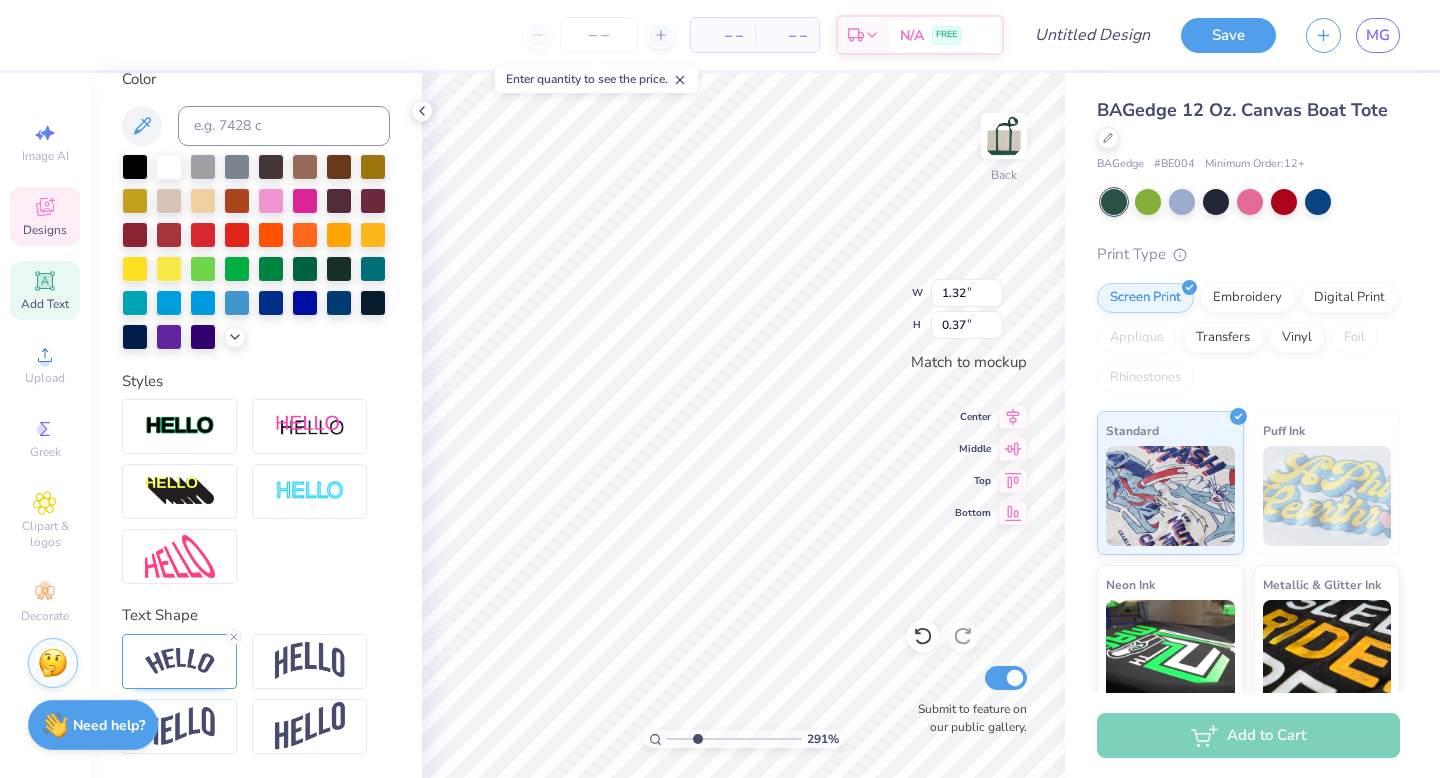 type on "1.05" 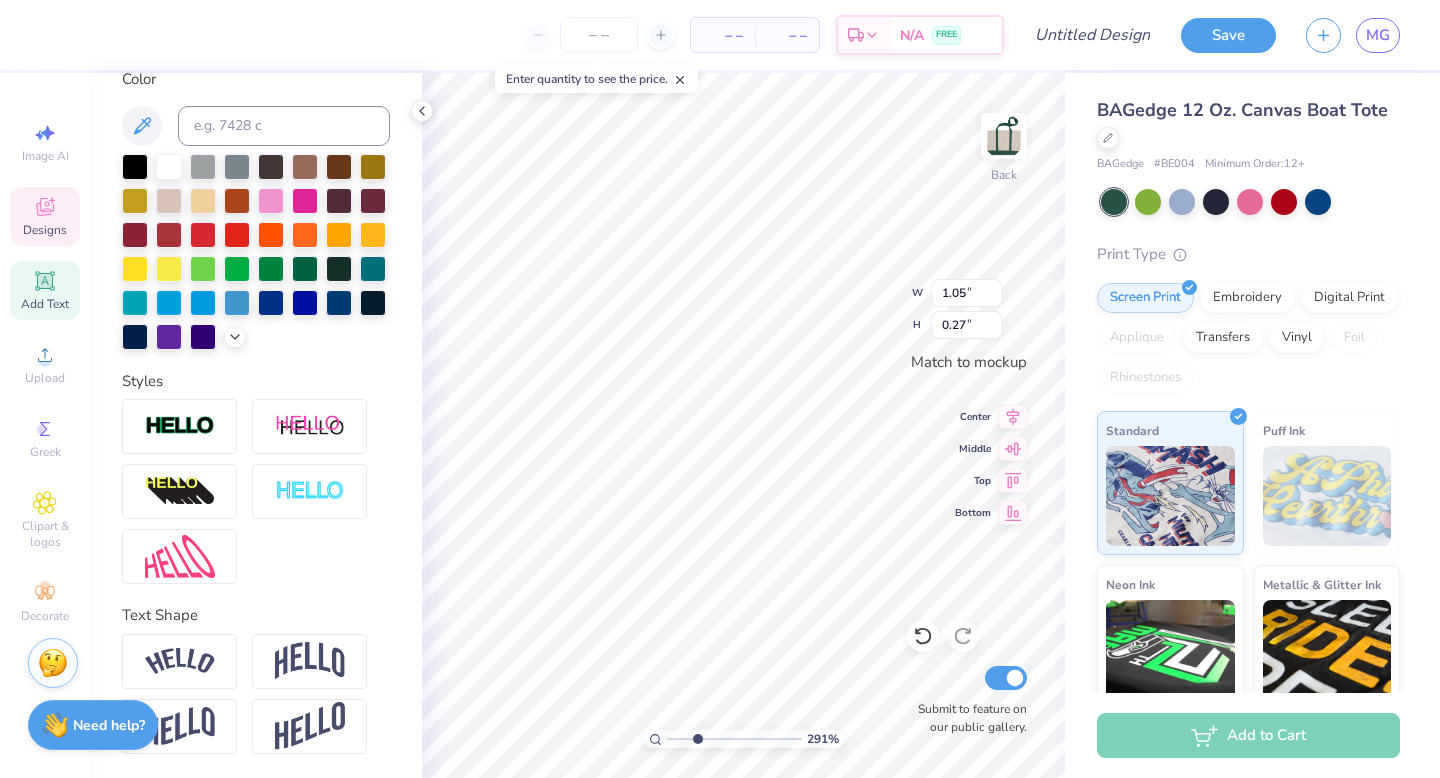 type on "2.59" 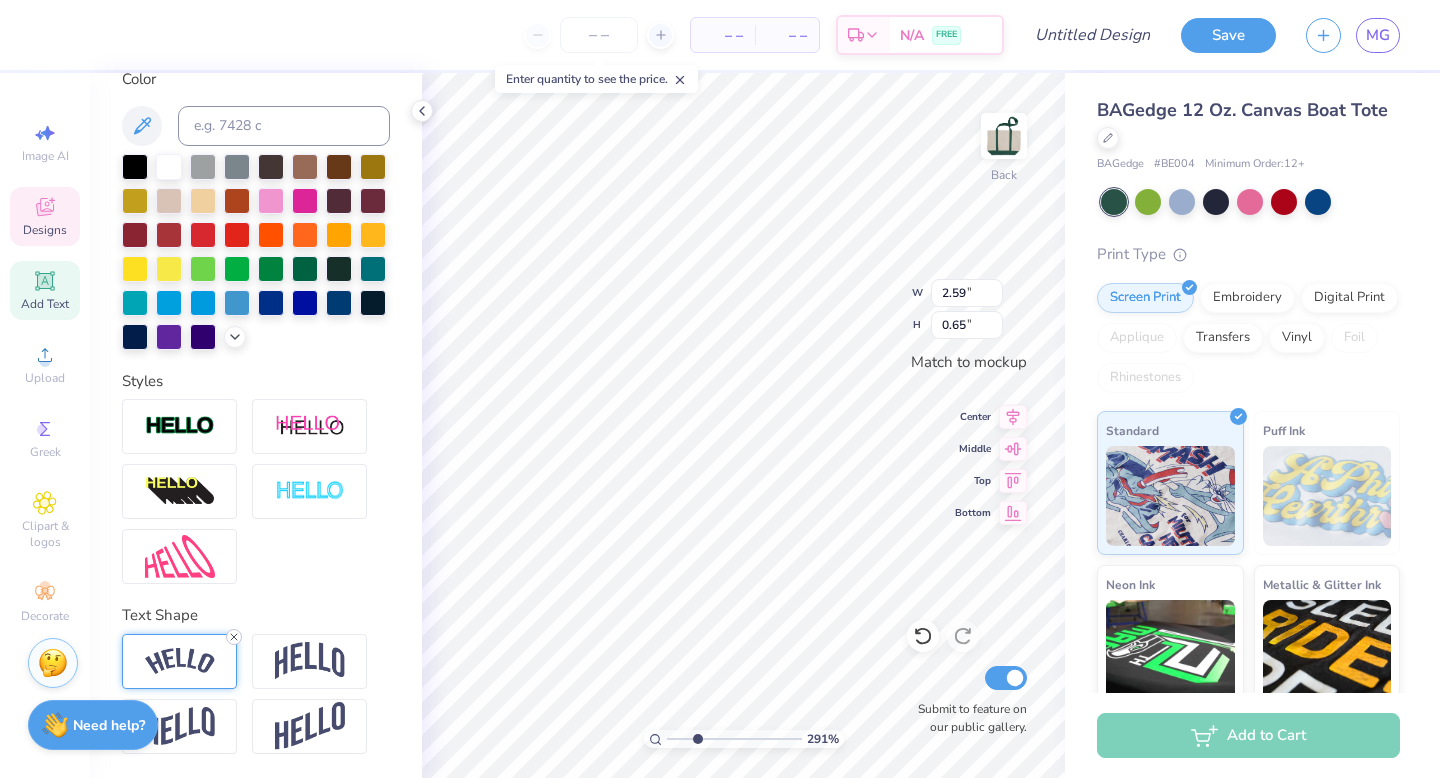 click 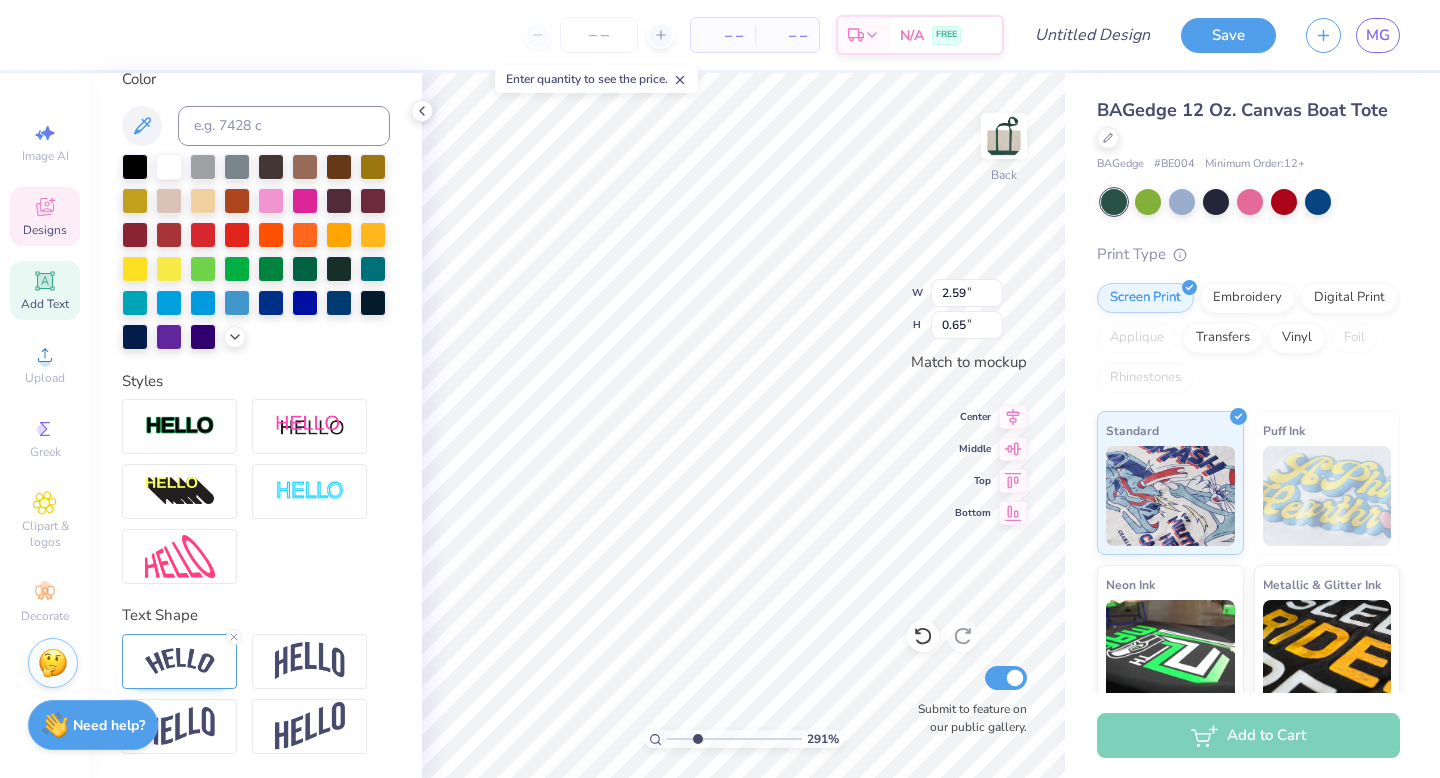 type on "2.29" 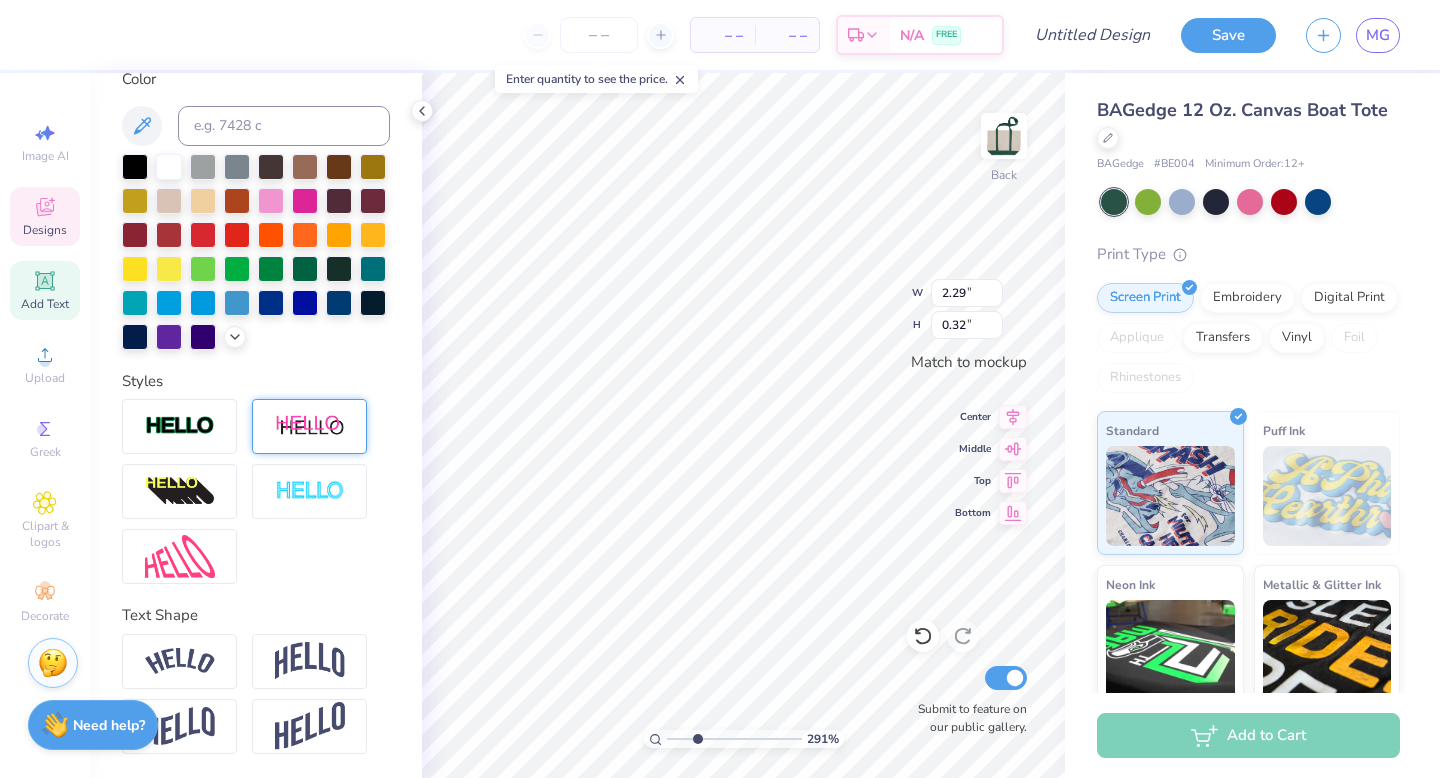 scroll, scrollTop: 0, scrollLeft: 0, axis: both 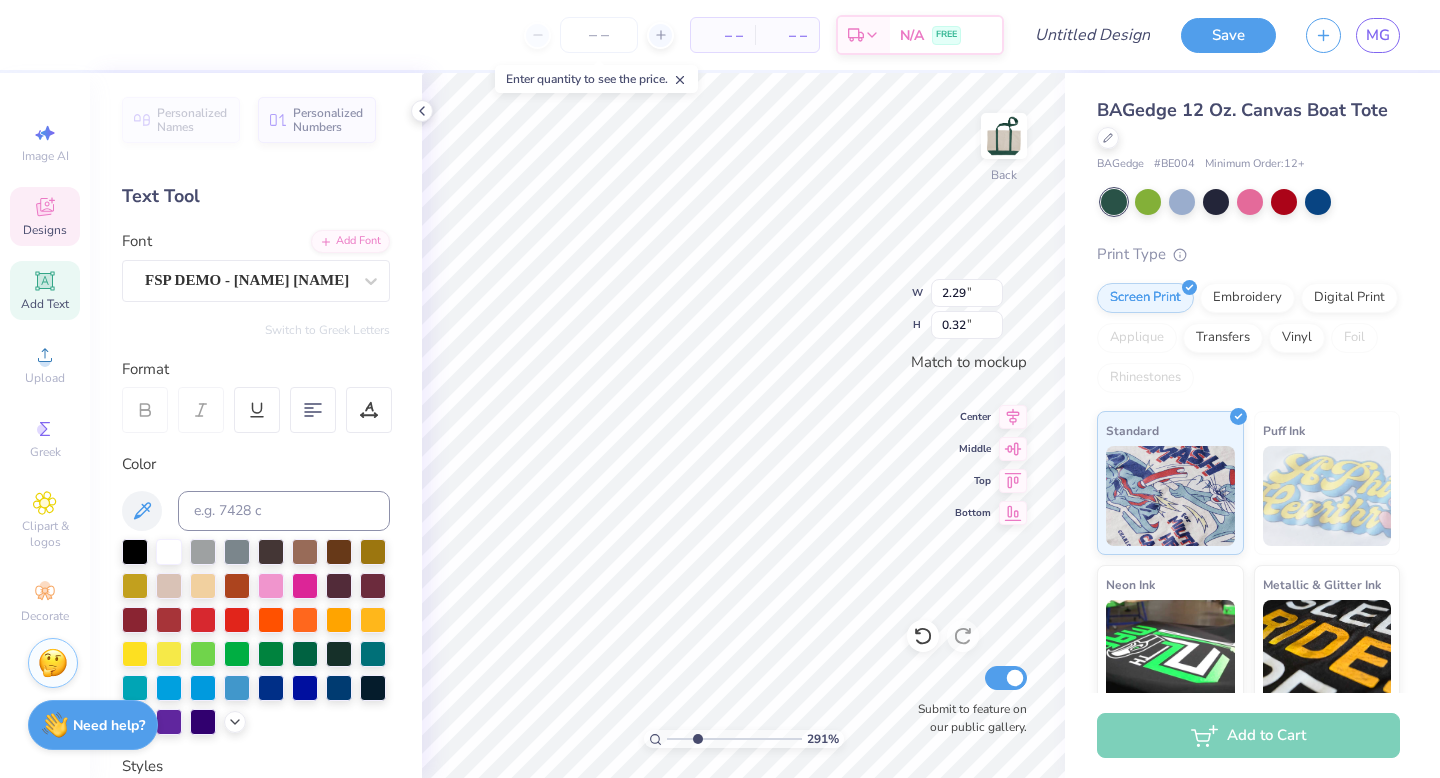 type on "0.53" 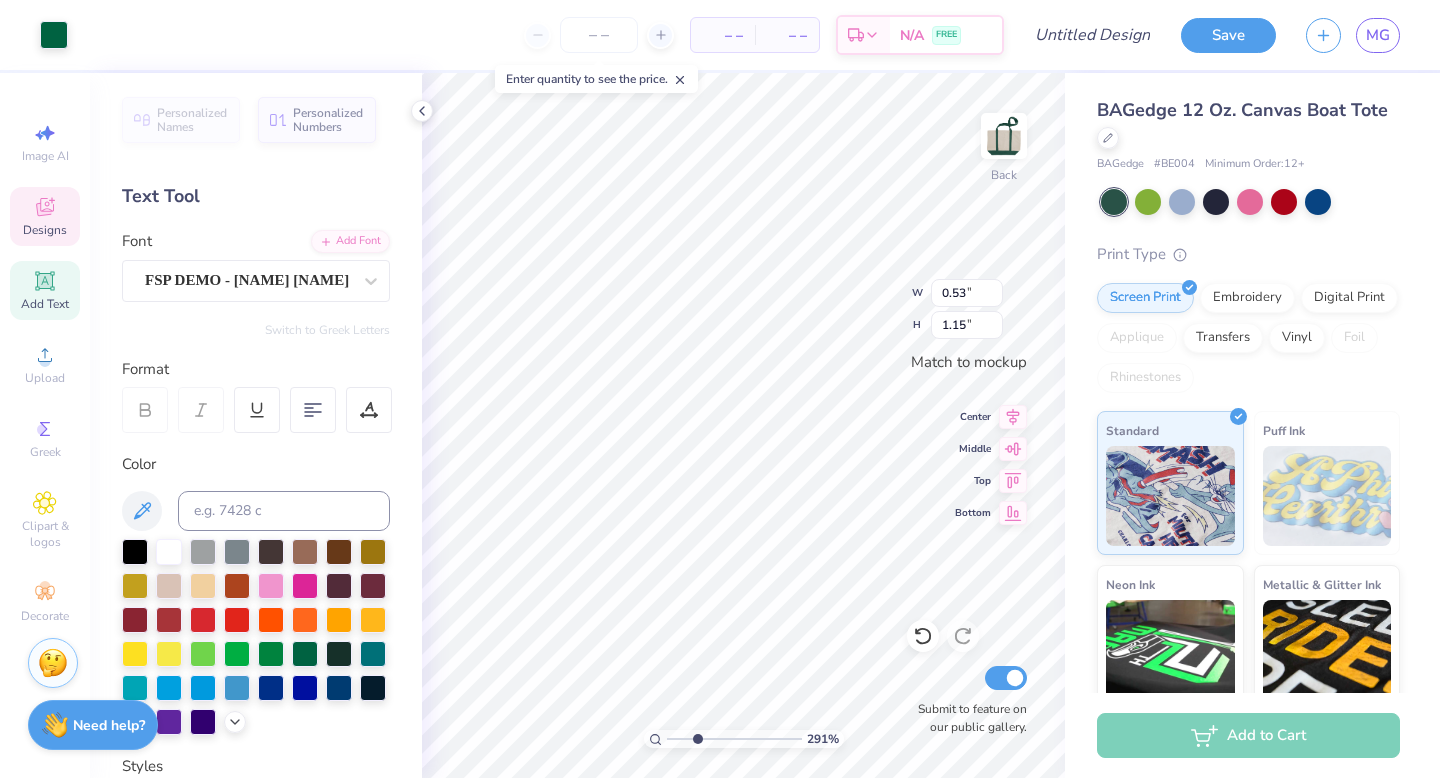 type on "2.29" 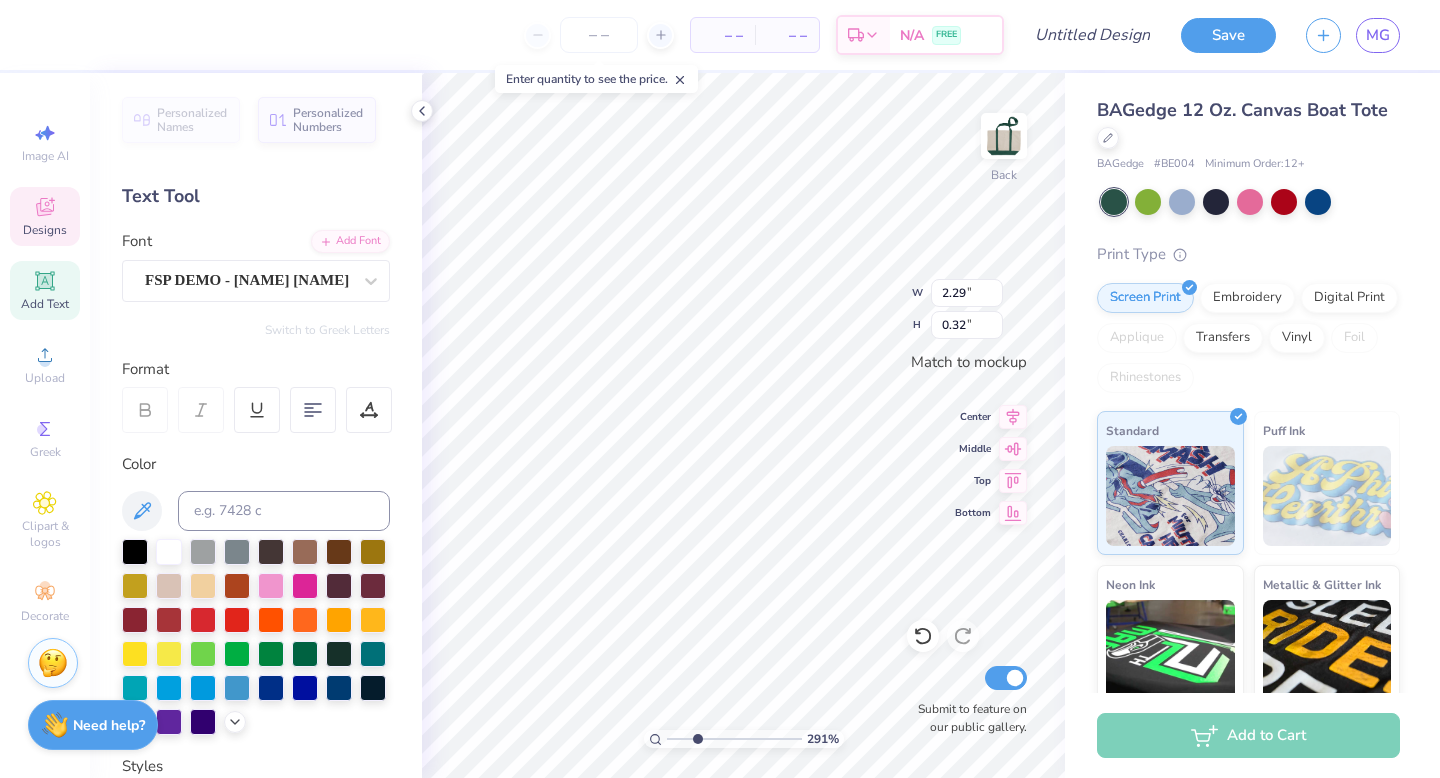 type on "0.53" 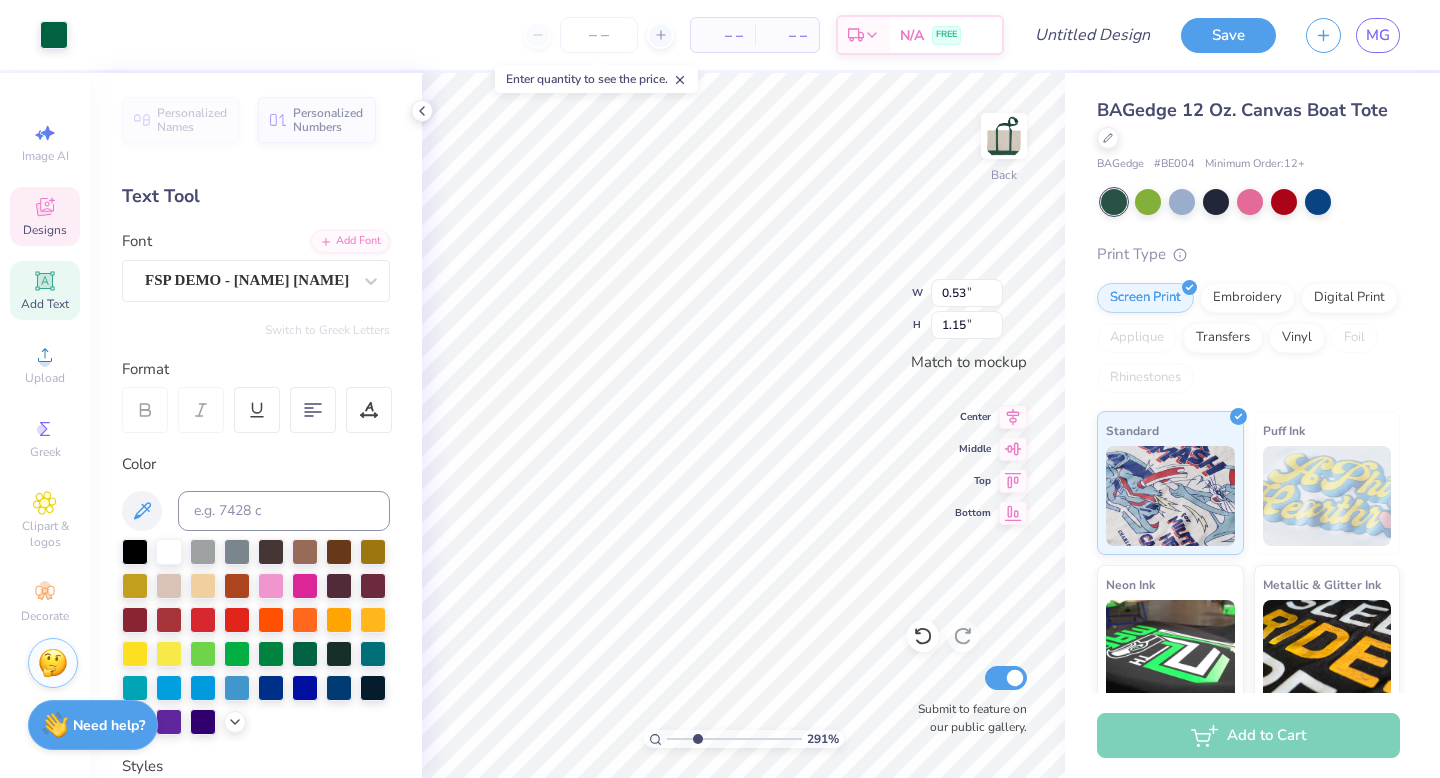 type on "2.29" 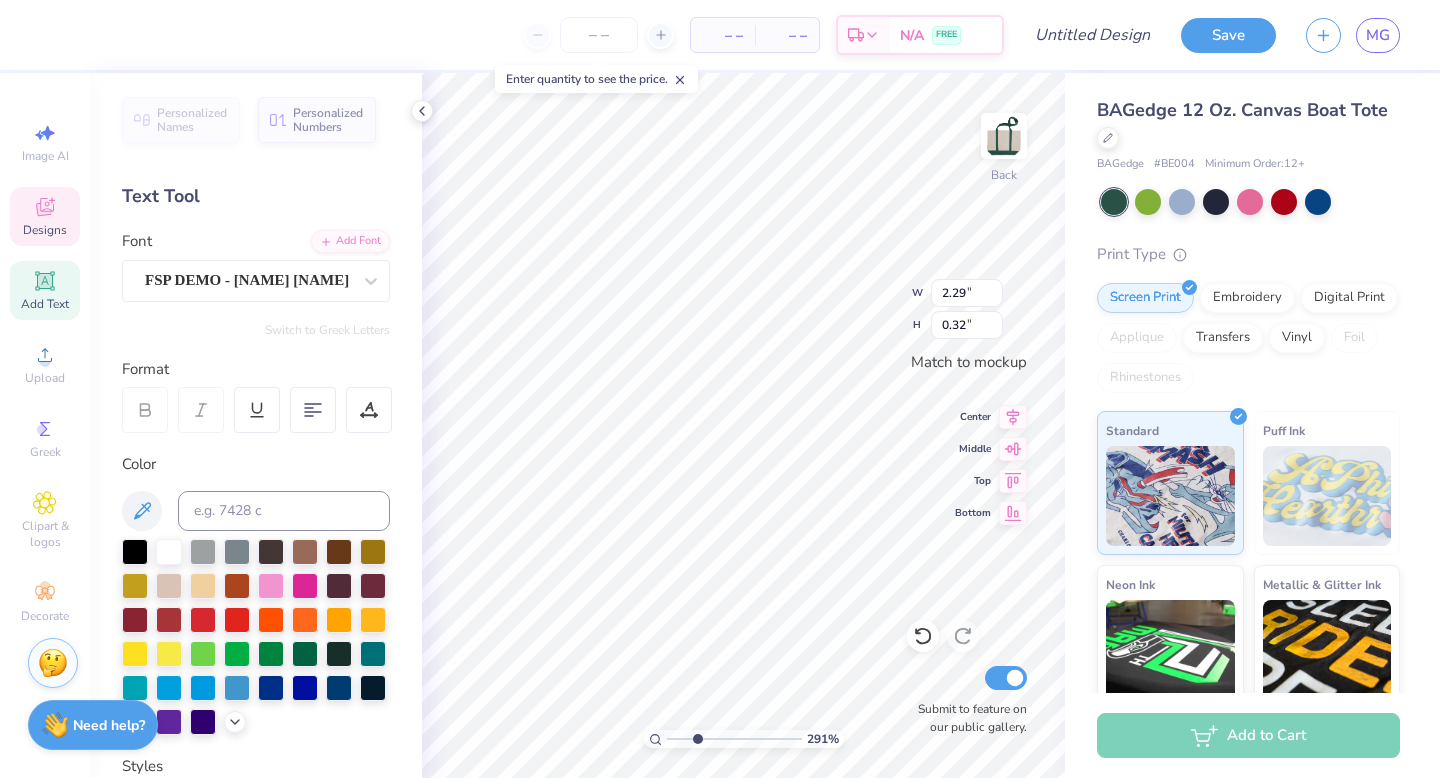 type on "1.05" 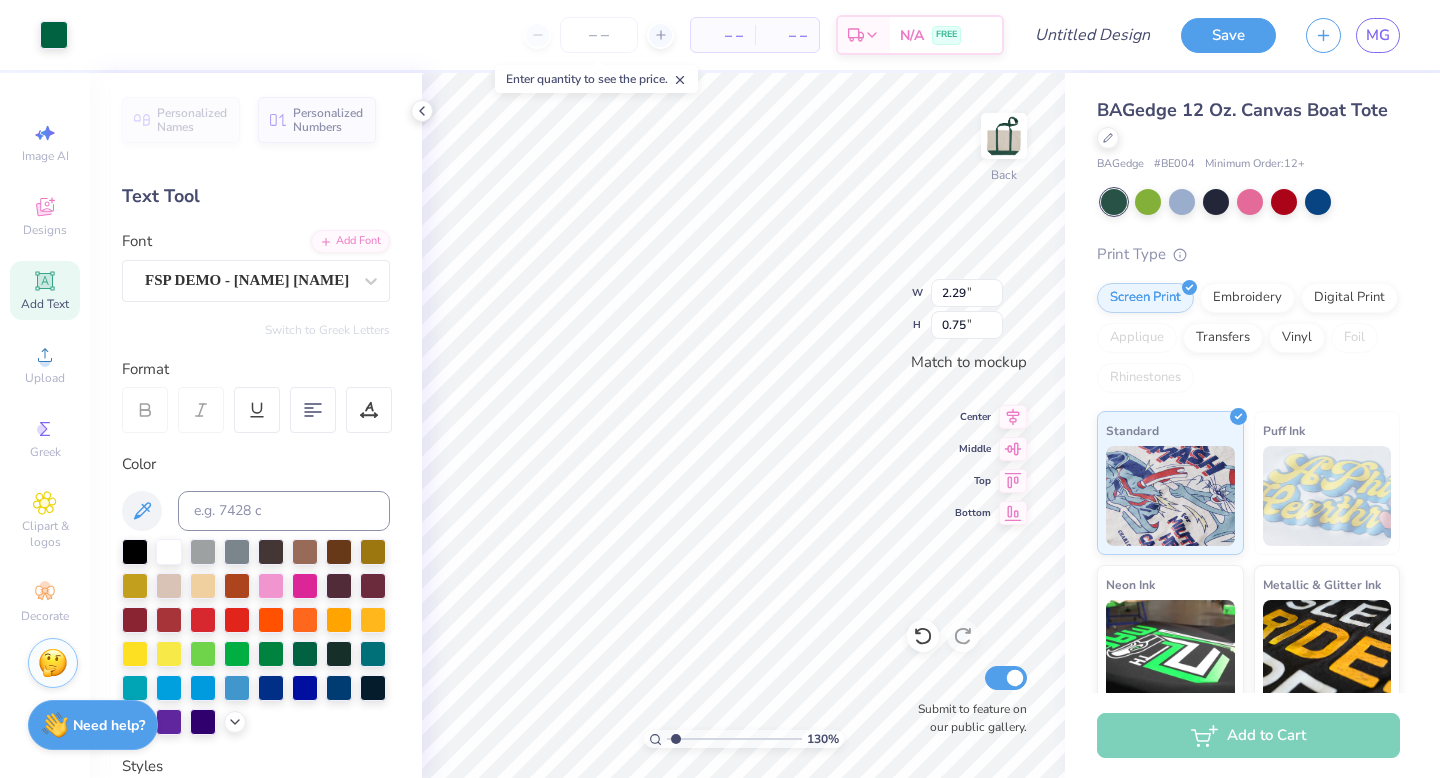 drag, startPoint x: 698, startPoint y: 735, endPoint x: 675, endPoint y: 734, distance: 23.021729 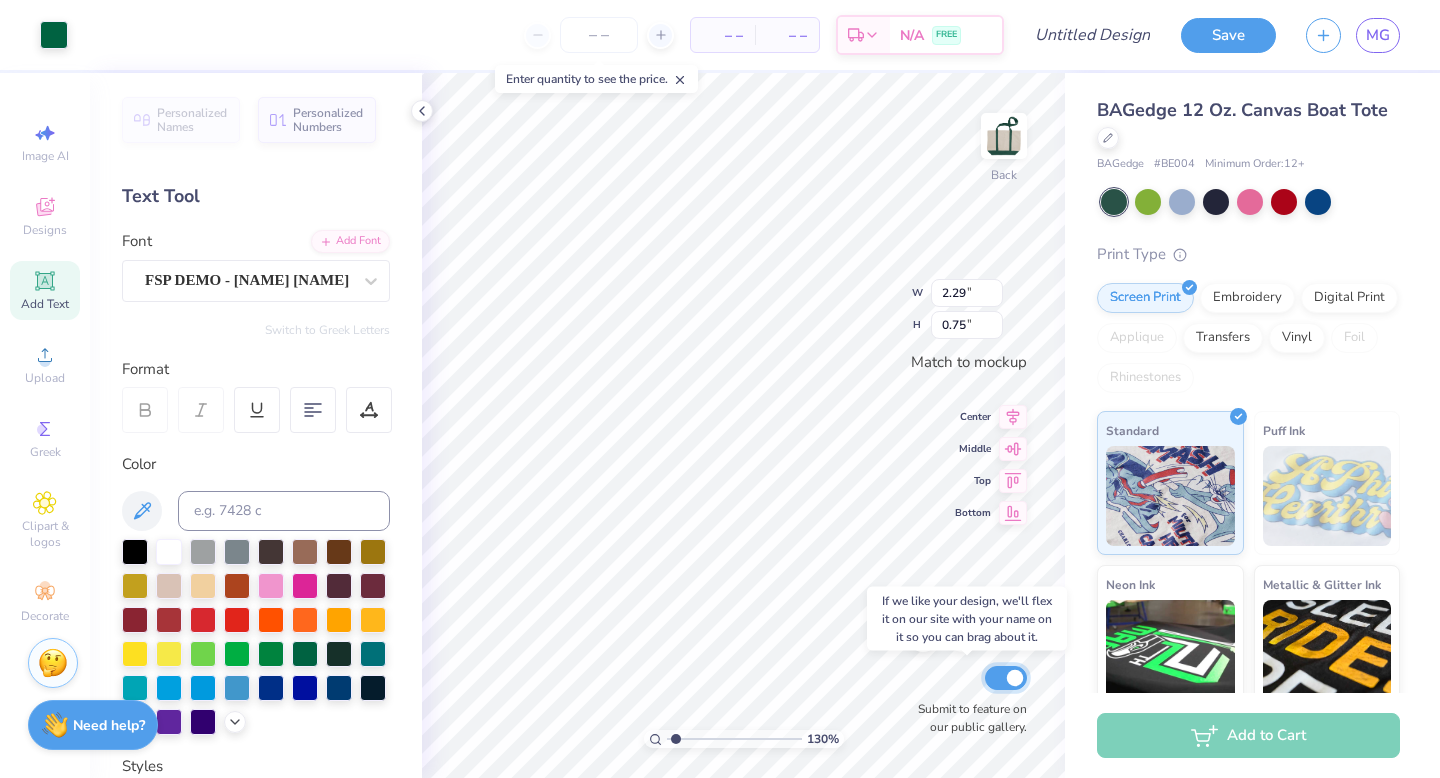 click on "Submit to feature on our public gallery." at bounding box center (1006, 678) 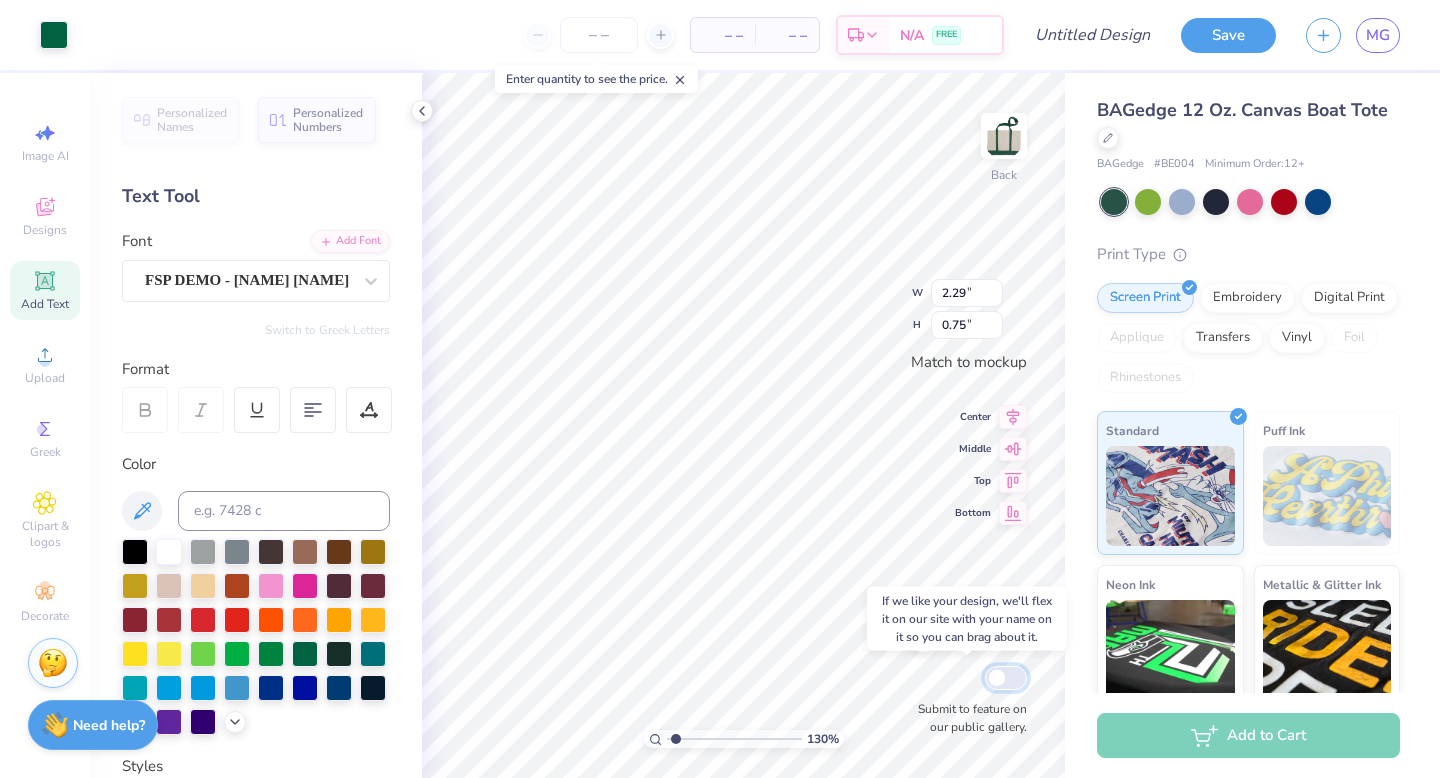 checkbox on "false" 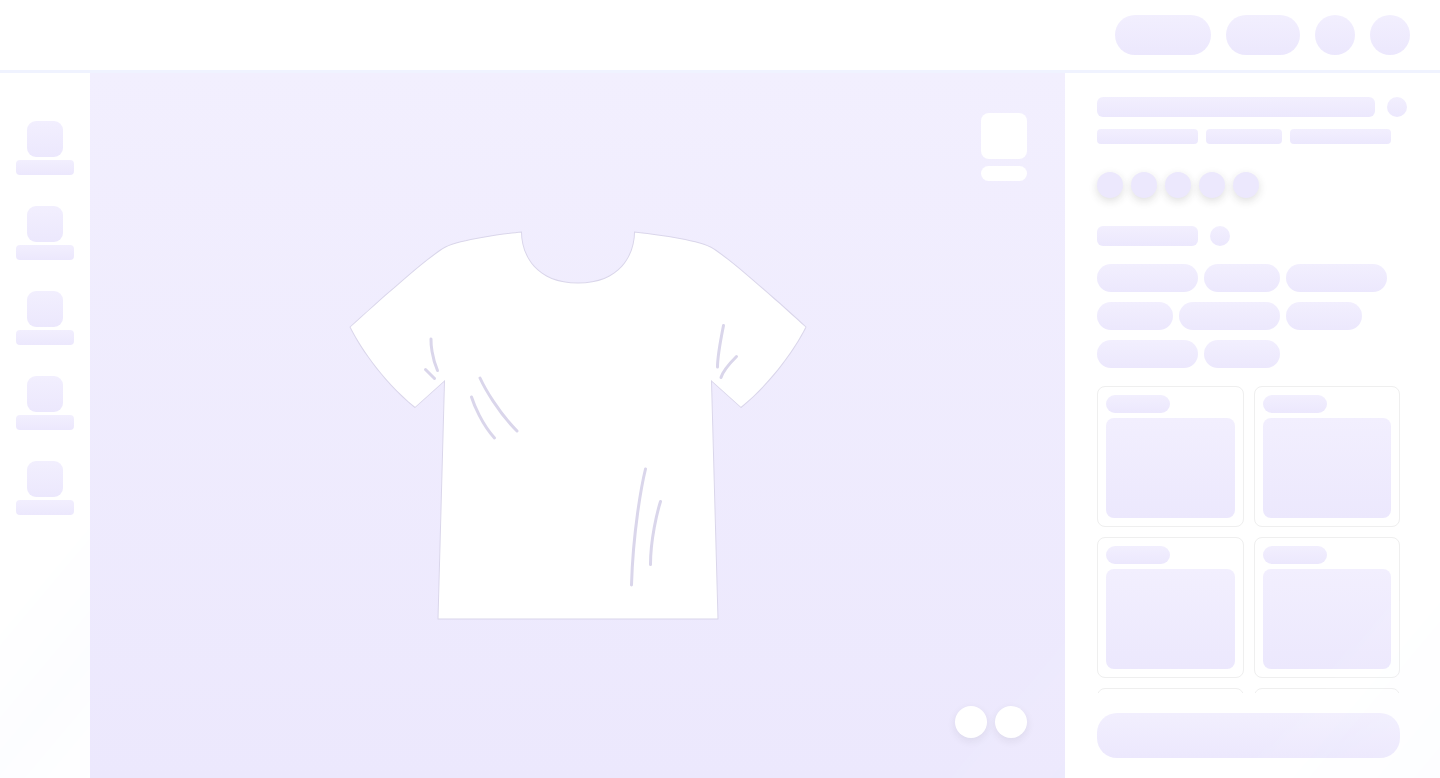 scroll, scrollTop: 0, scrollLeft: 0, axis: both 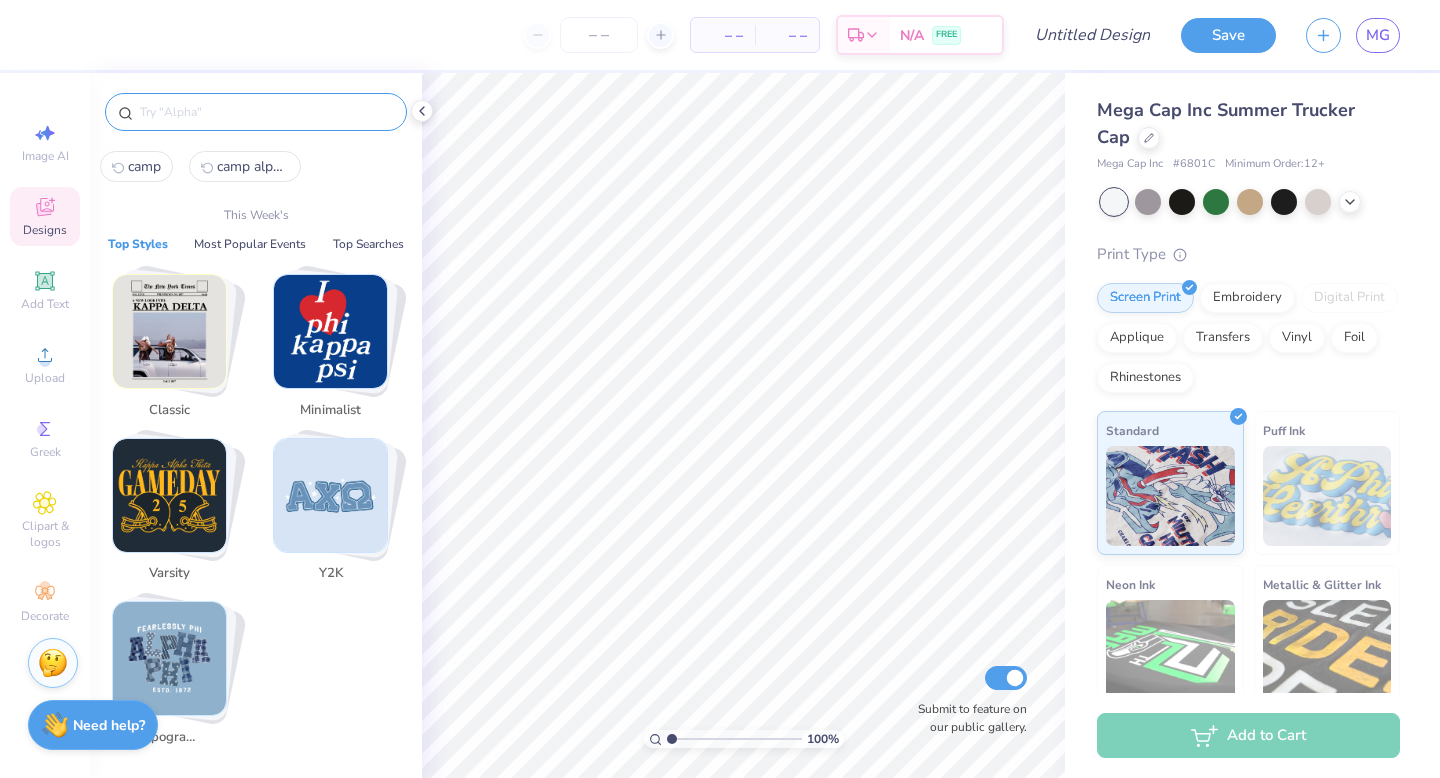 click at bounding box center (266, 112) 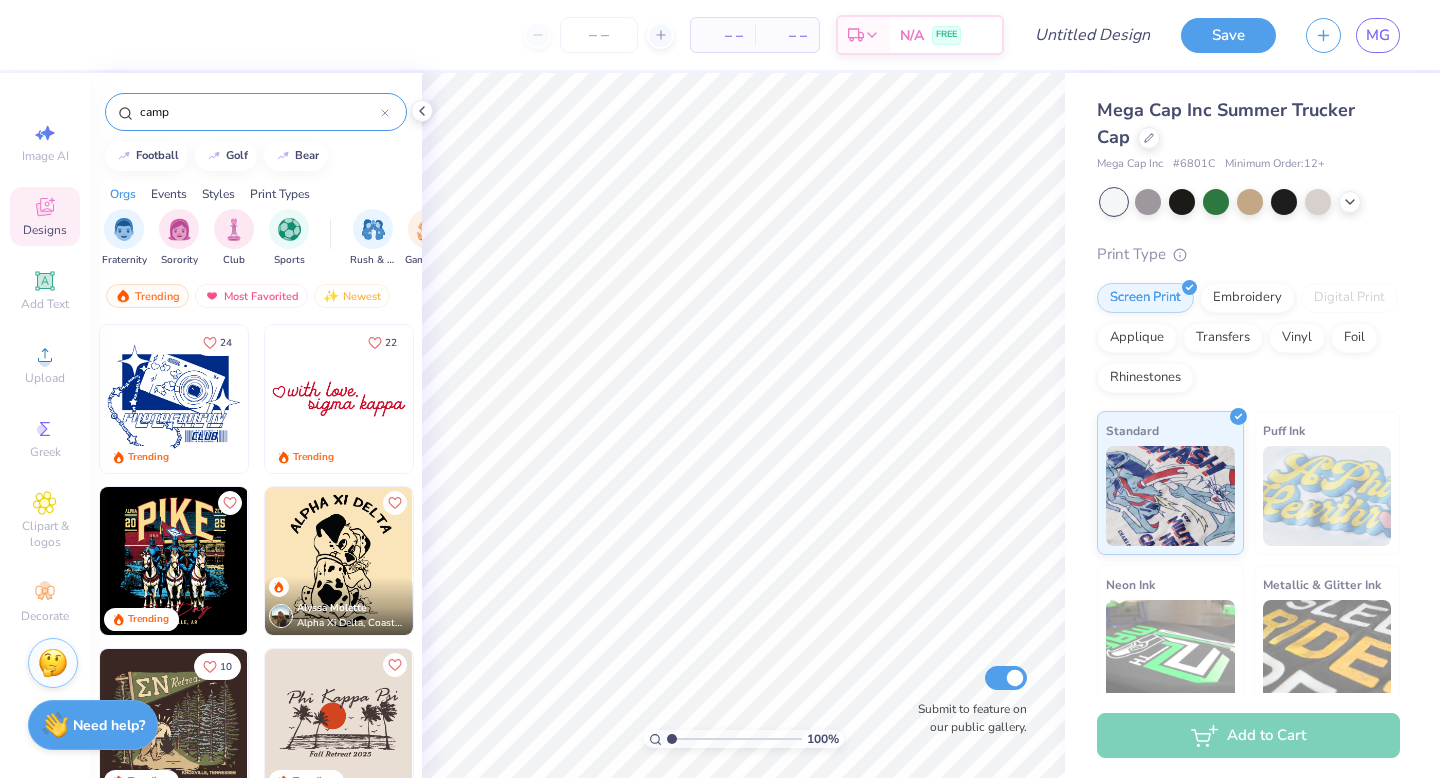 type on "camp" 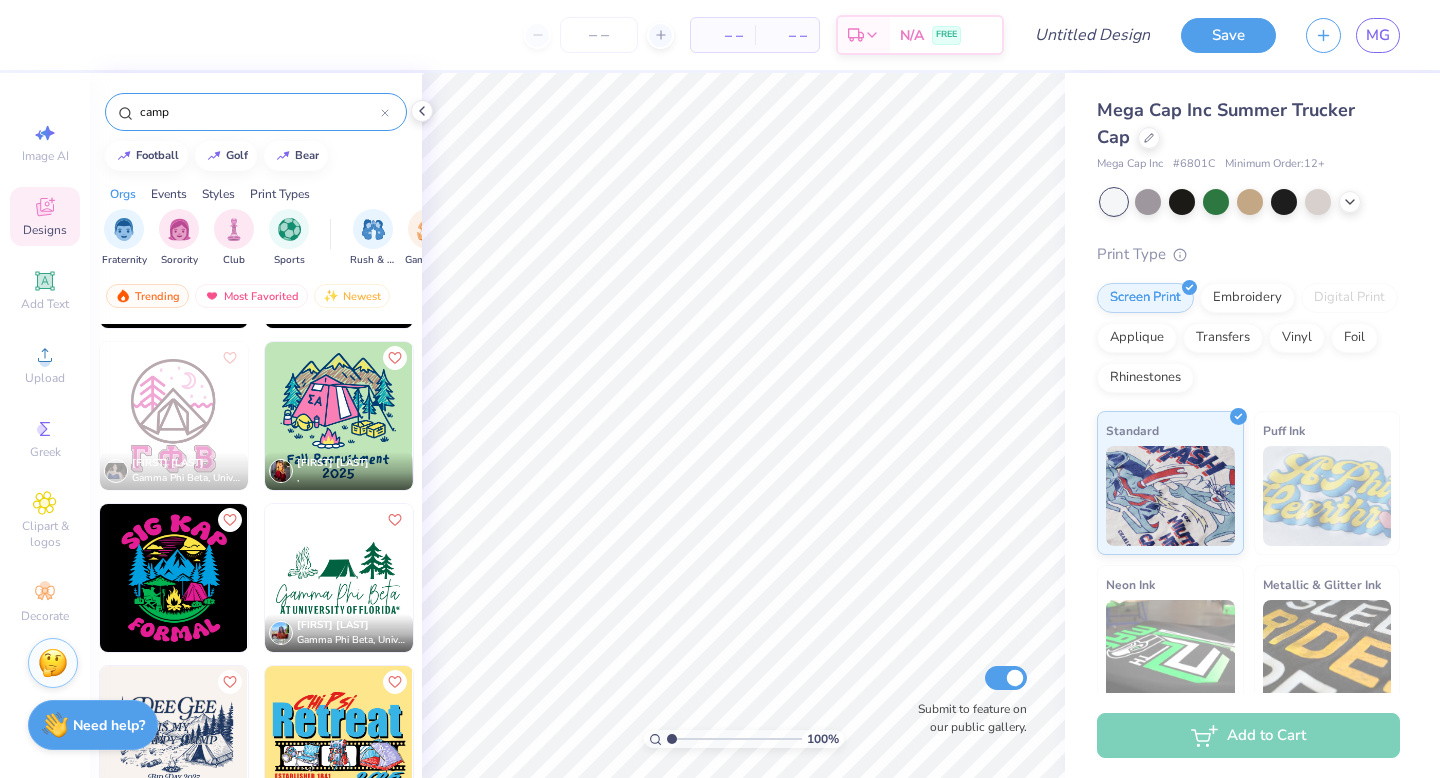 scroll, scrollTop: 963, scrollLeft: 0, axis: vertical 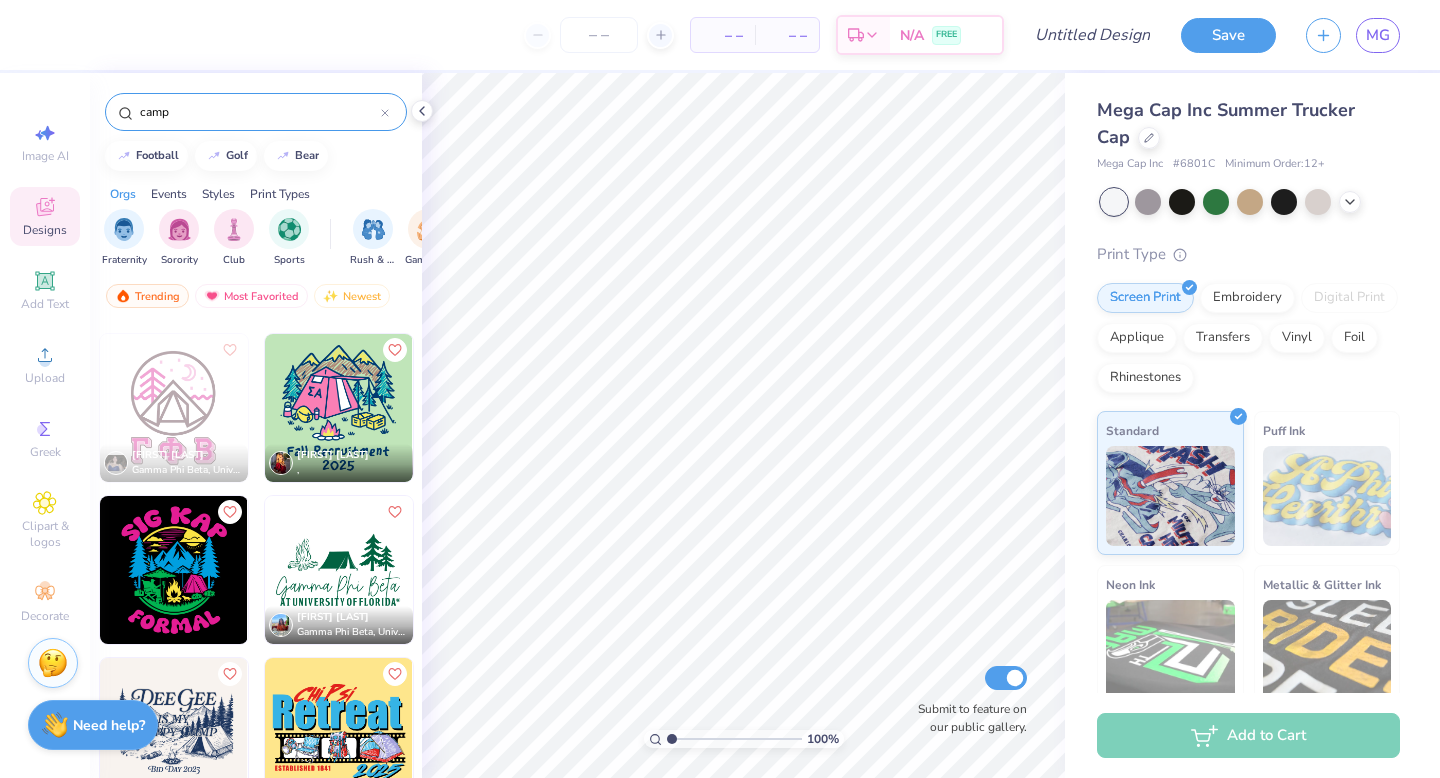 click at bounding box center [339, 570] 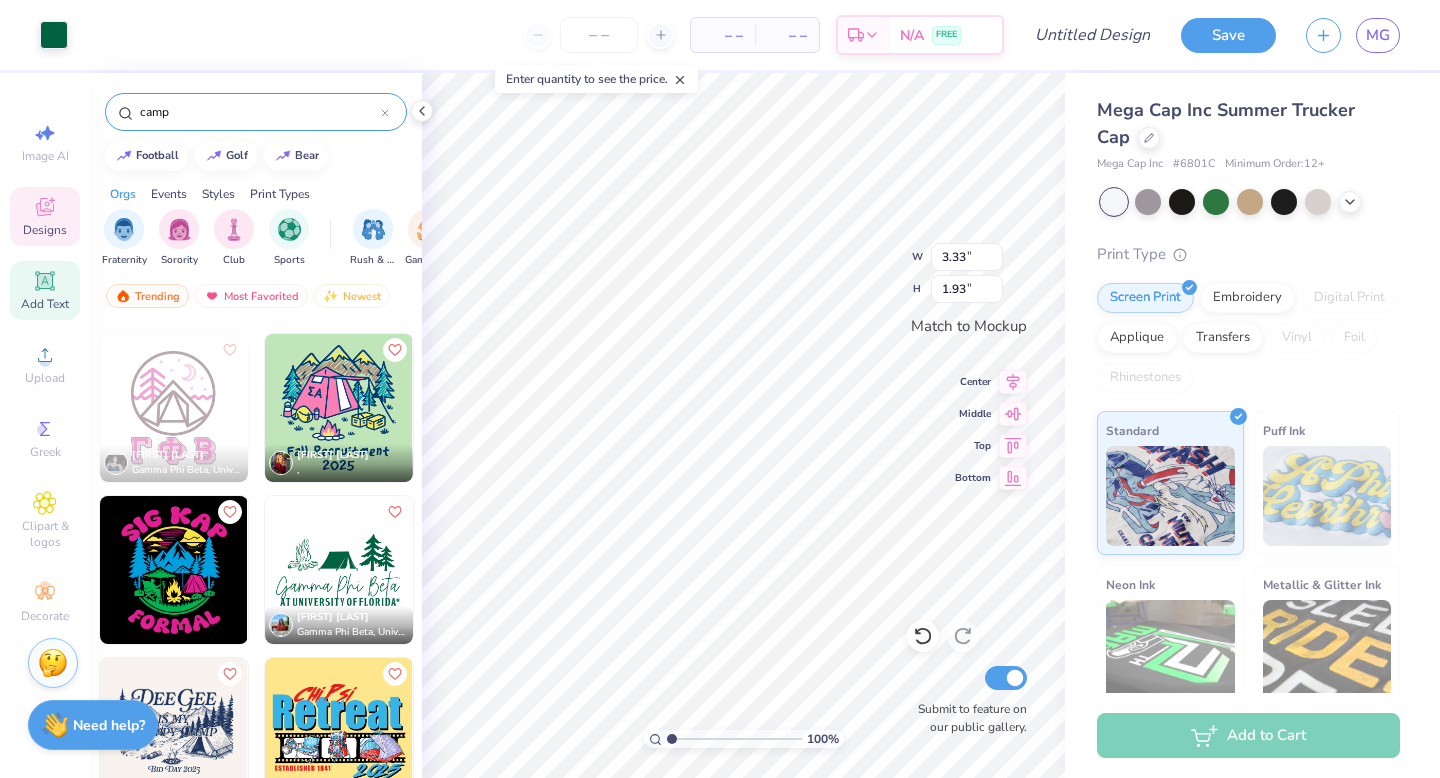 click 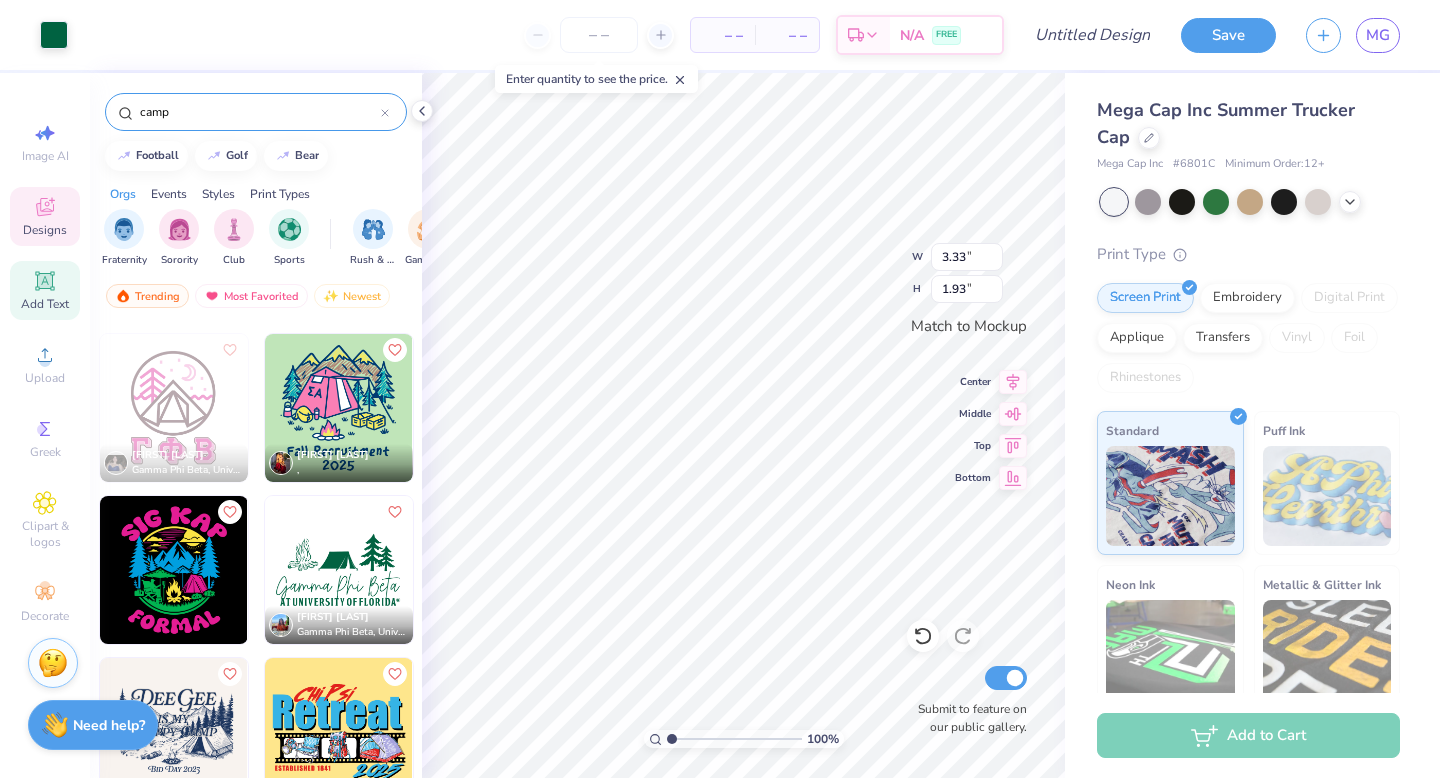 type on "1.89" 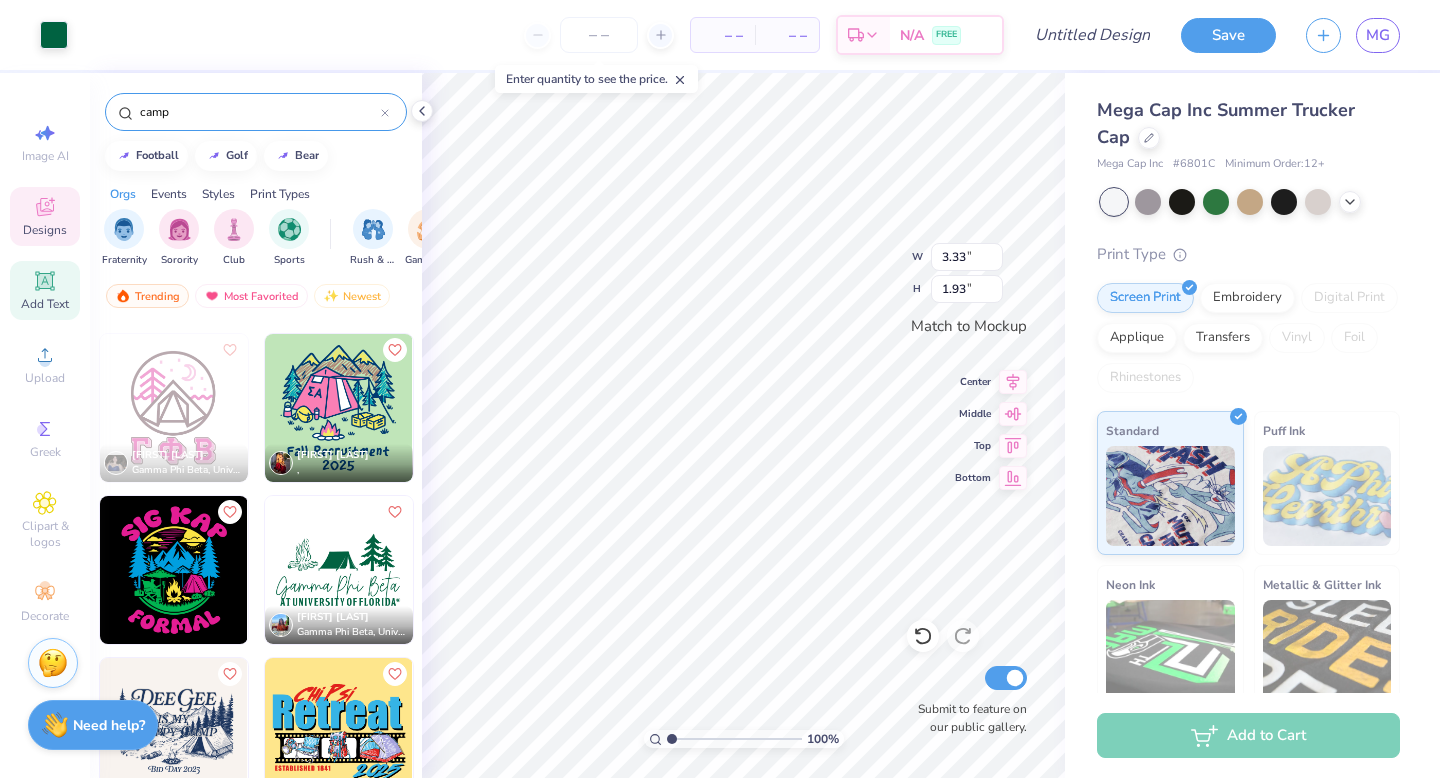 type on "0.55" 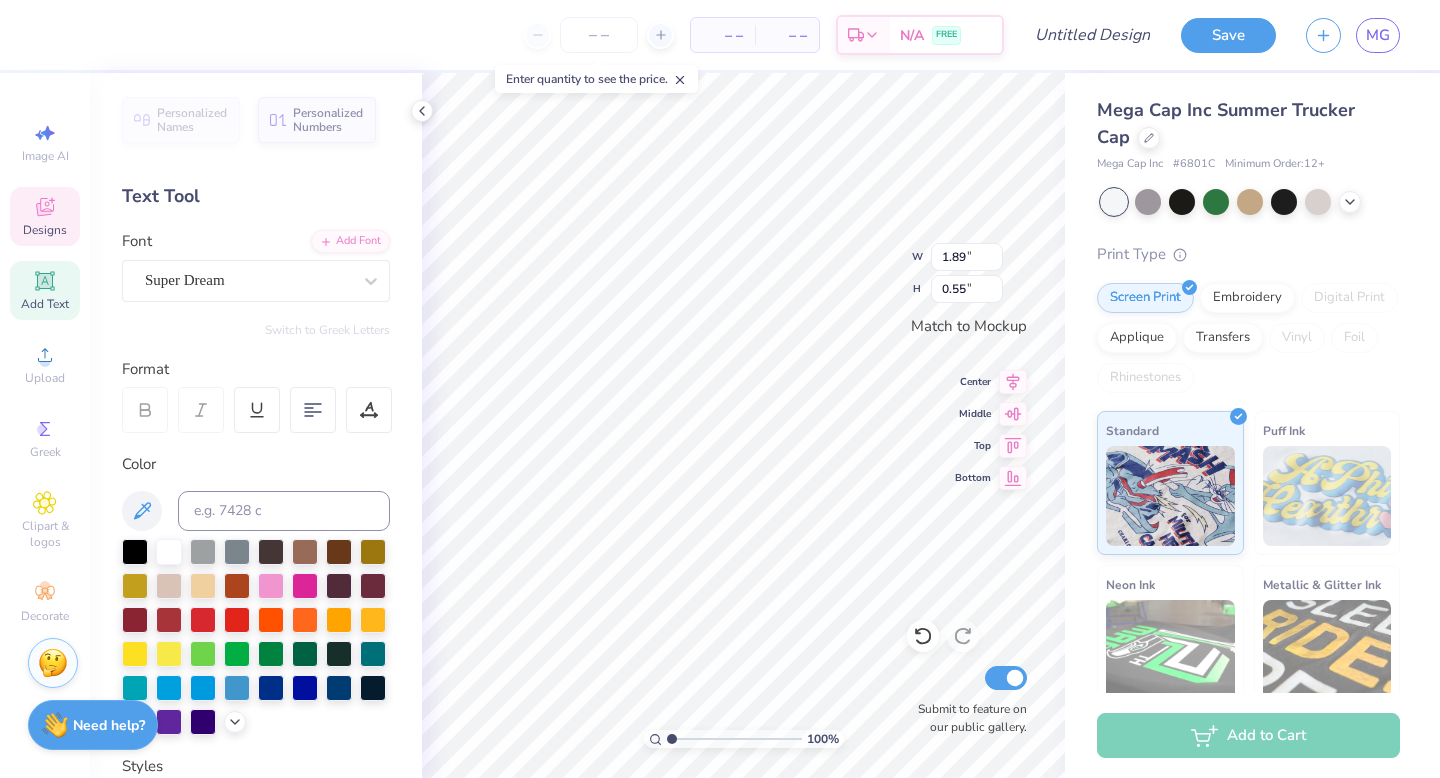 click 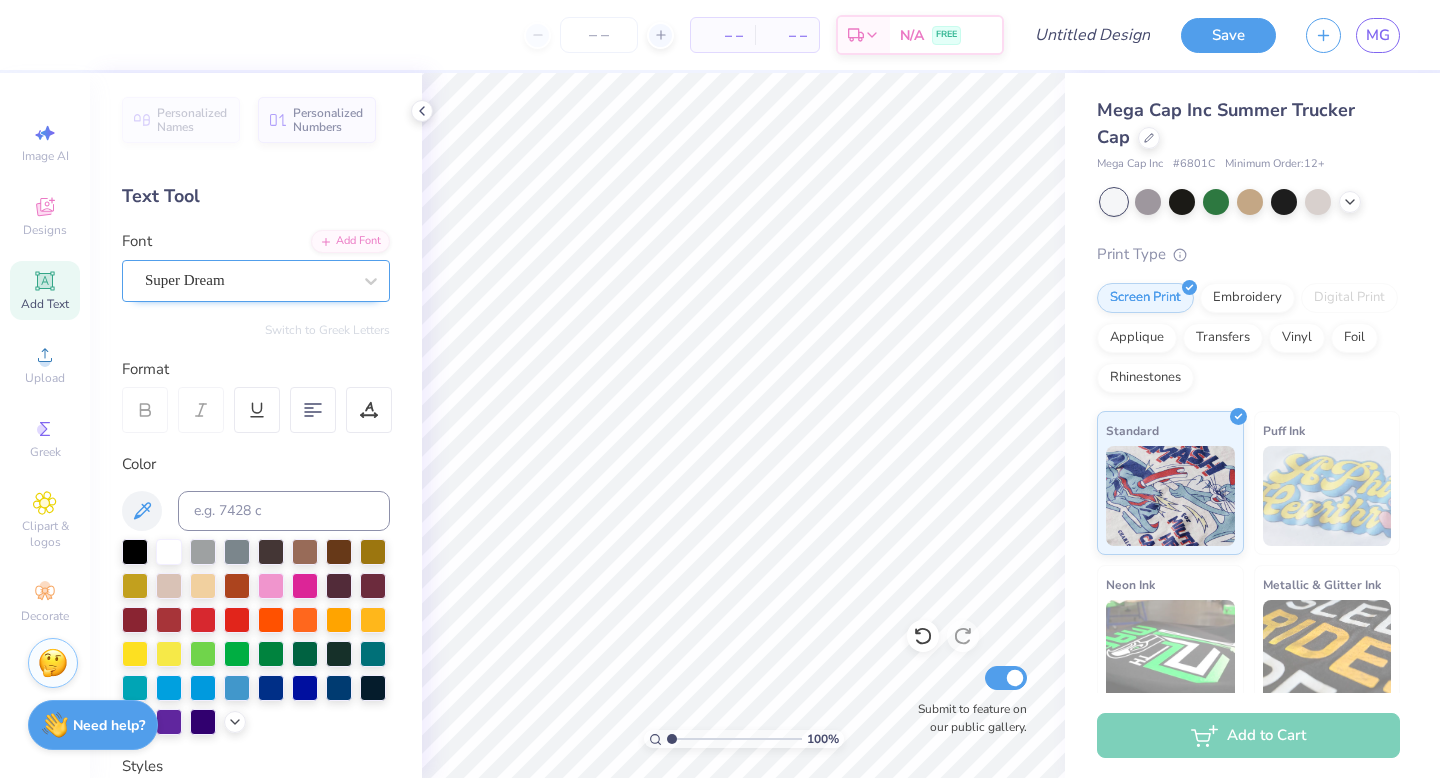 click on "Super Dream" at bounding box center (248, 280) 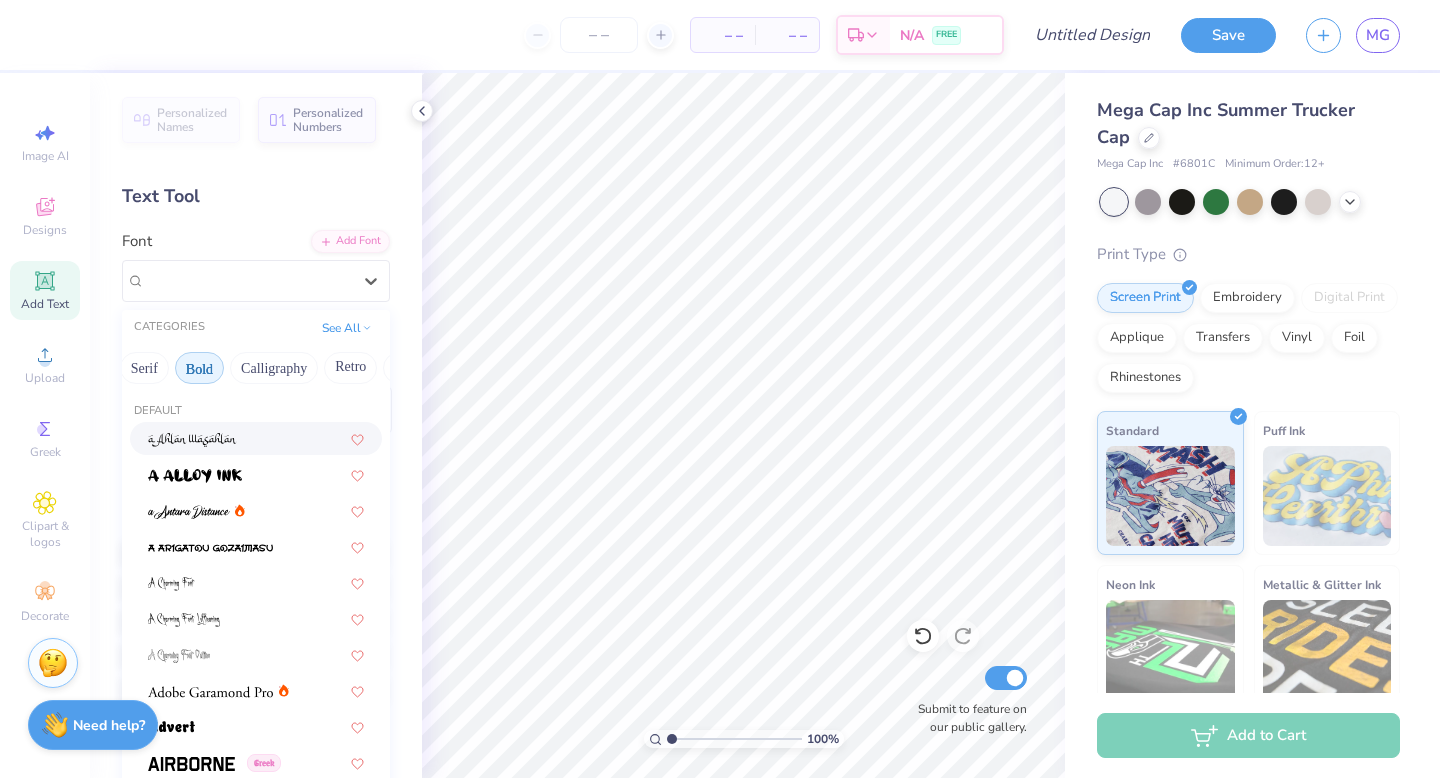 scroll, scrollTop: 0, scrollLeft: 227, axis: horizontal 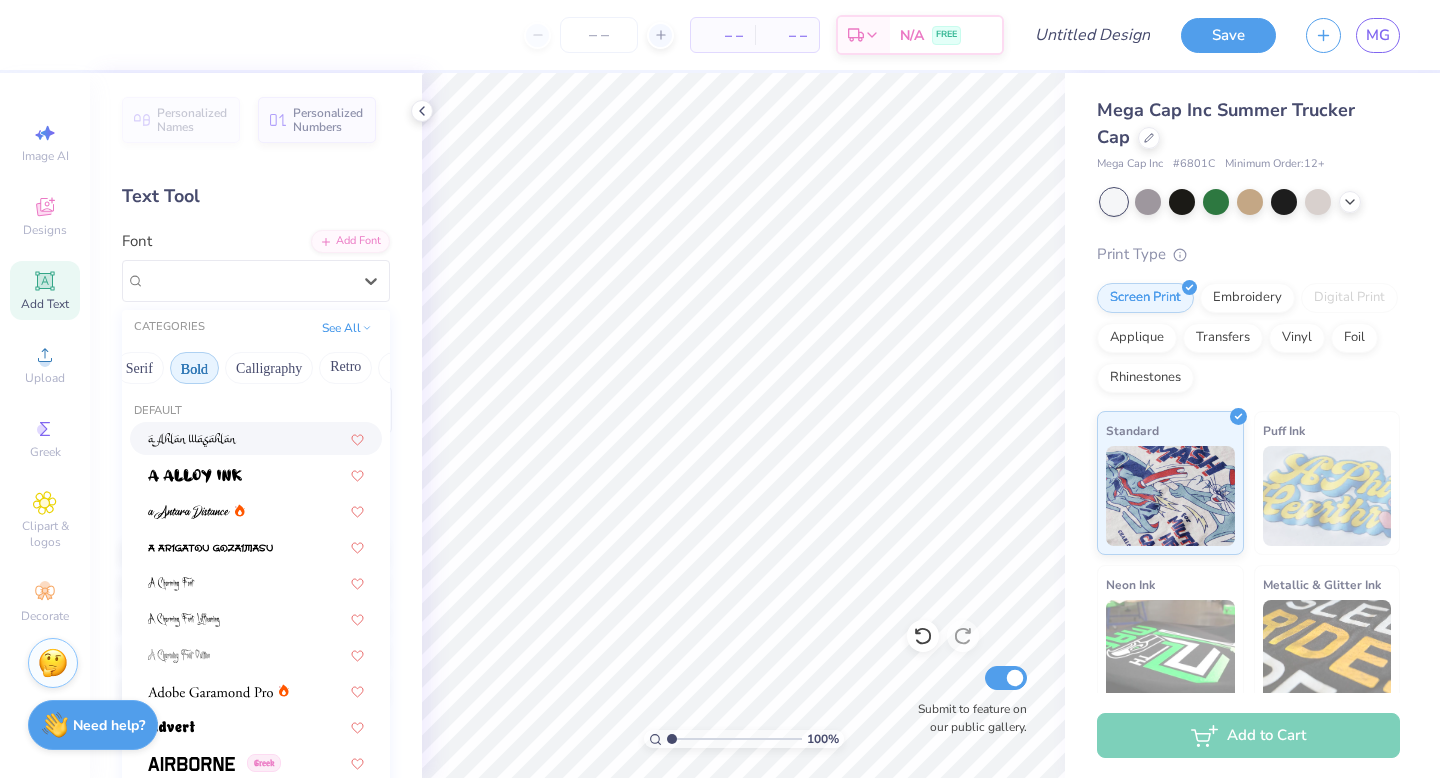click on "Bold" at bounding box center (194, 368) 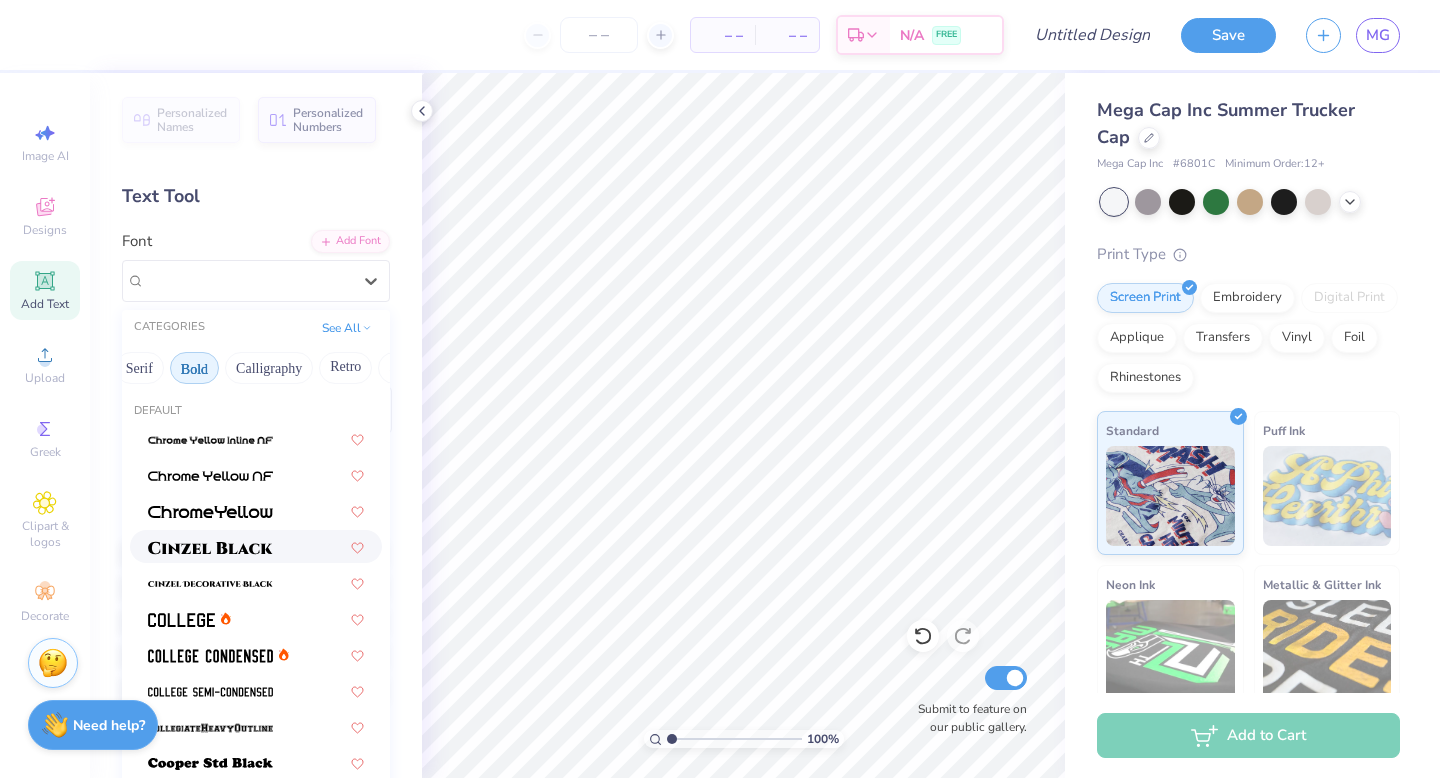 click at bounding box center [210, 546] 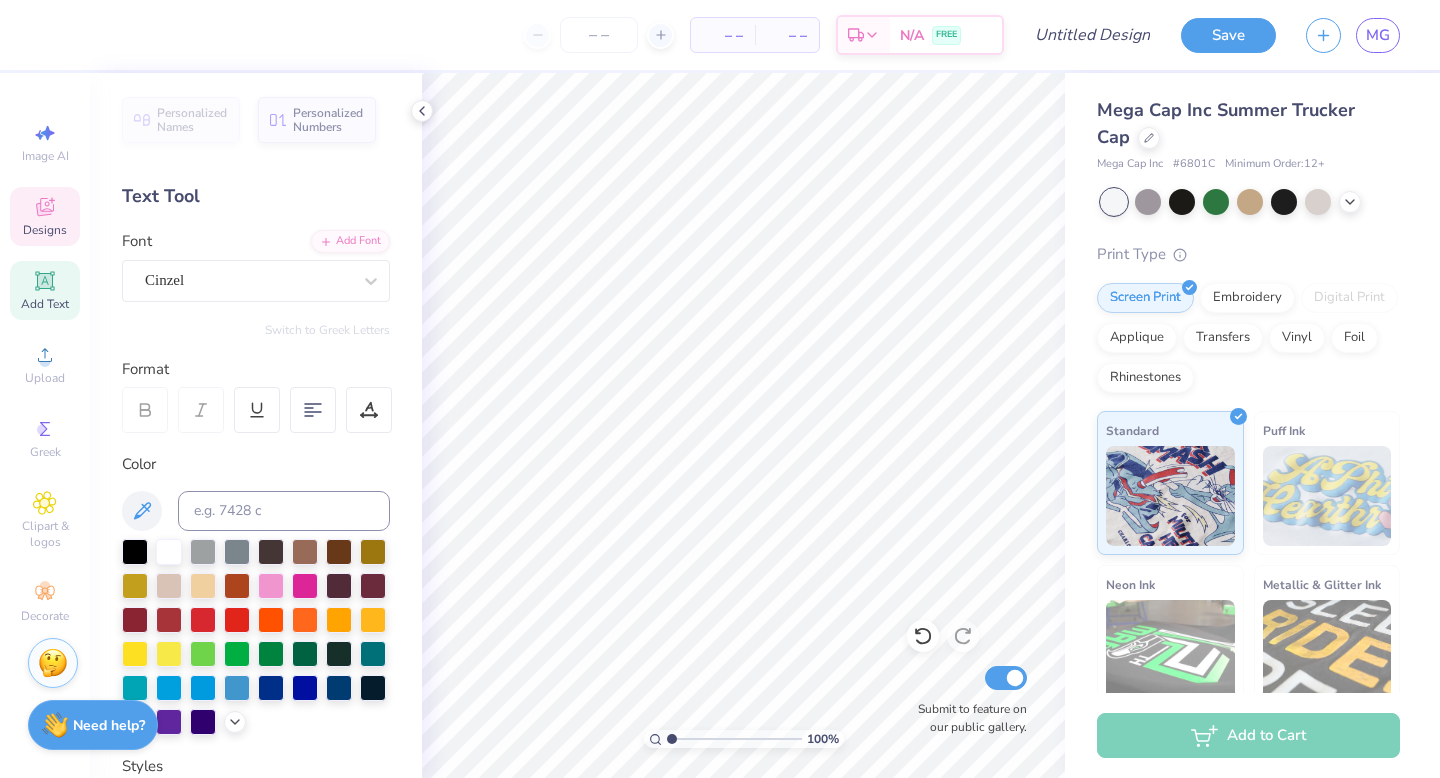 click on "Designs" at bounding box center [45, 230] 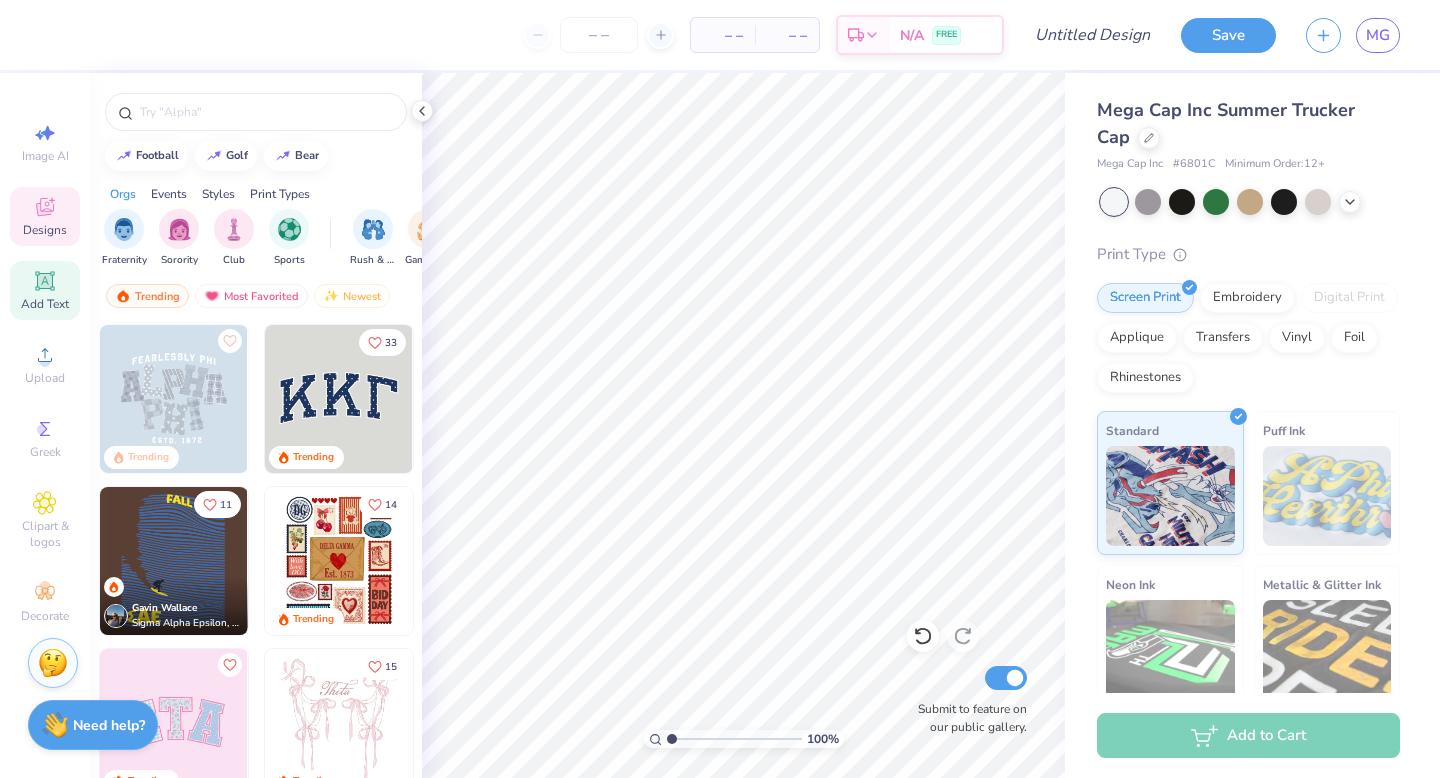 click 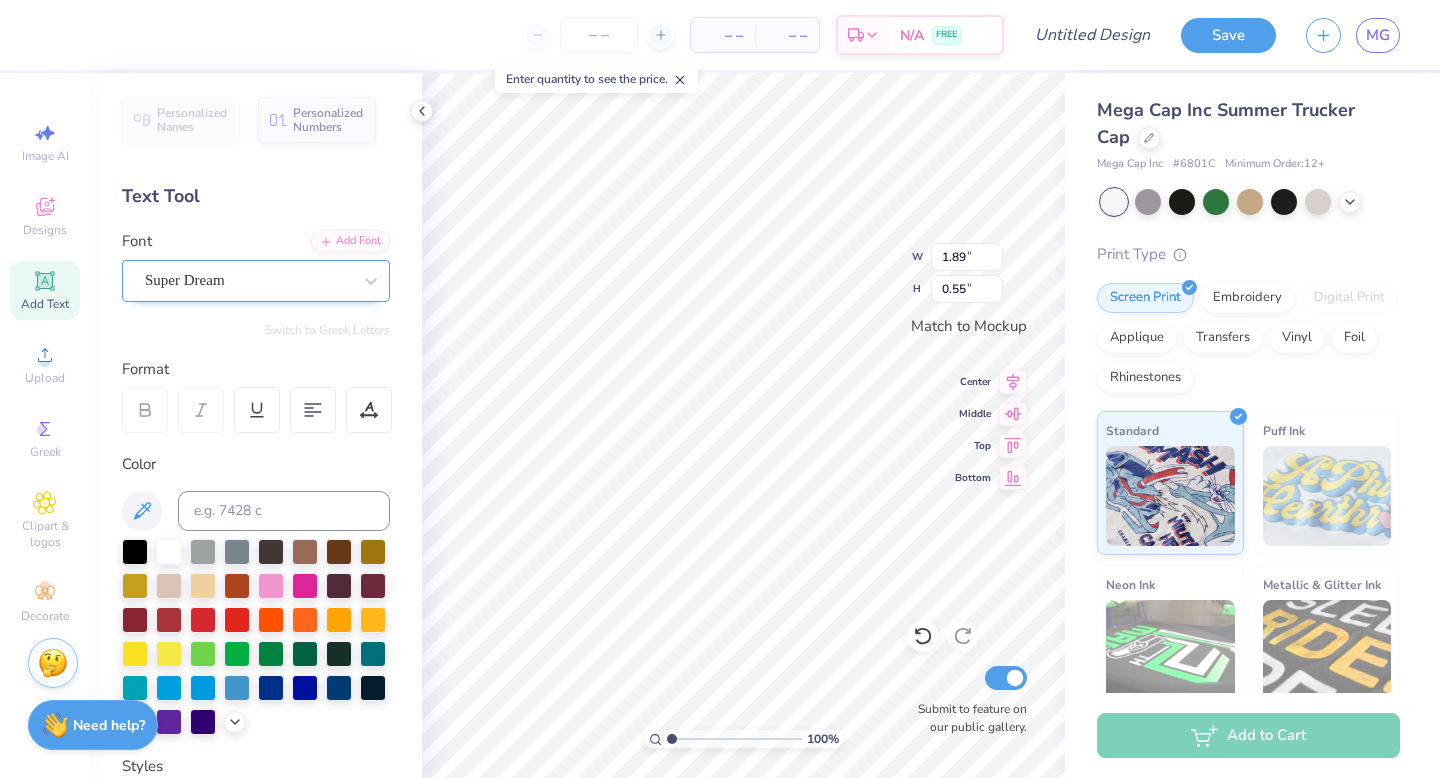scroll, scrollTop: 16, scrollLeft: 2, axis: both 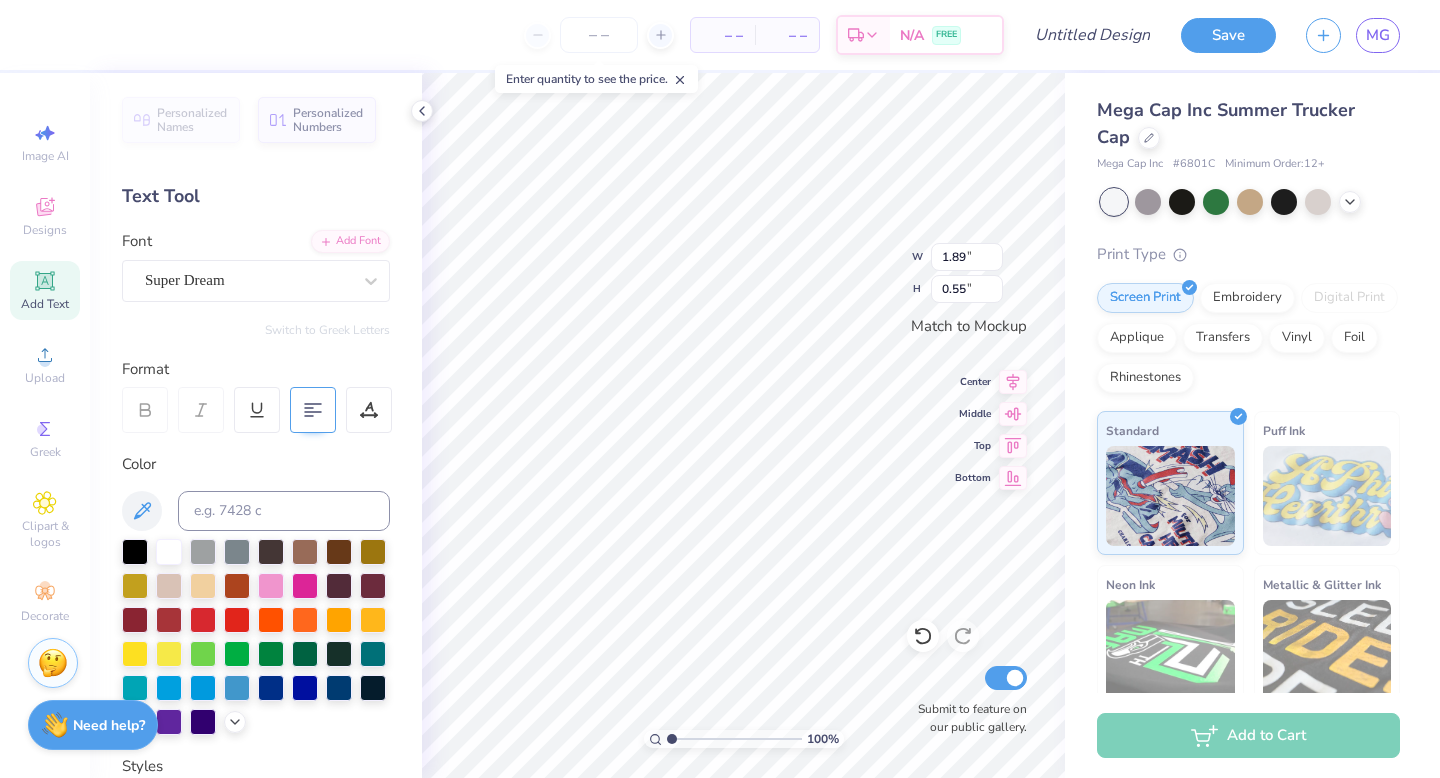 type on "CAMP
ALPHA CHI" 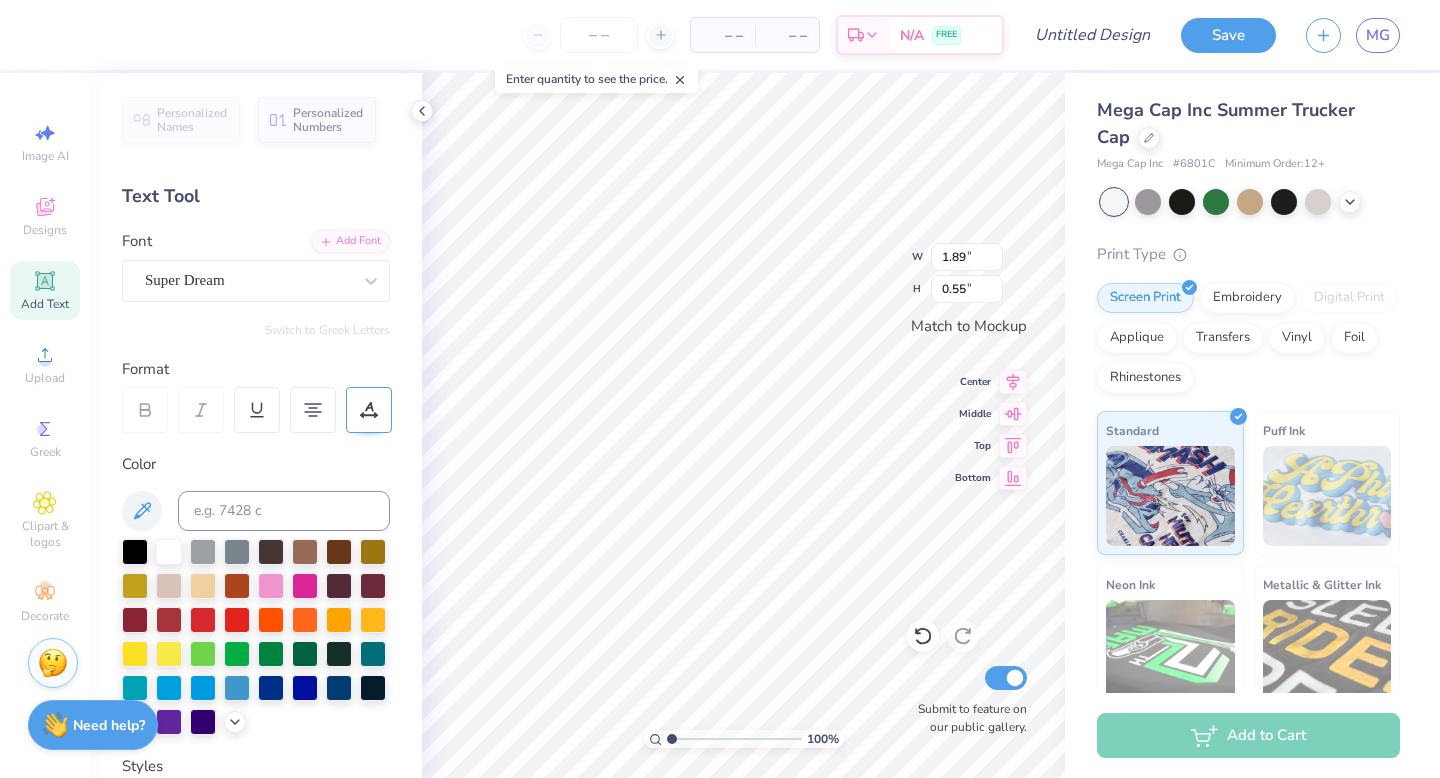 click 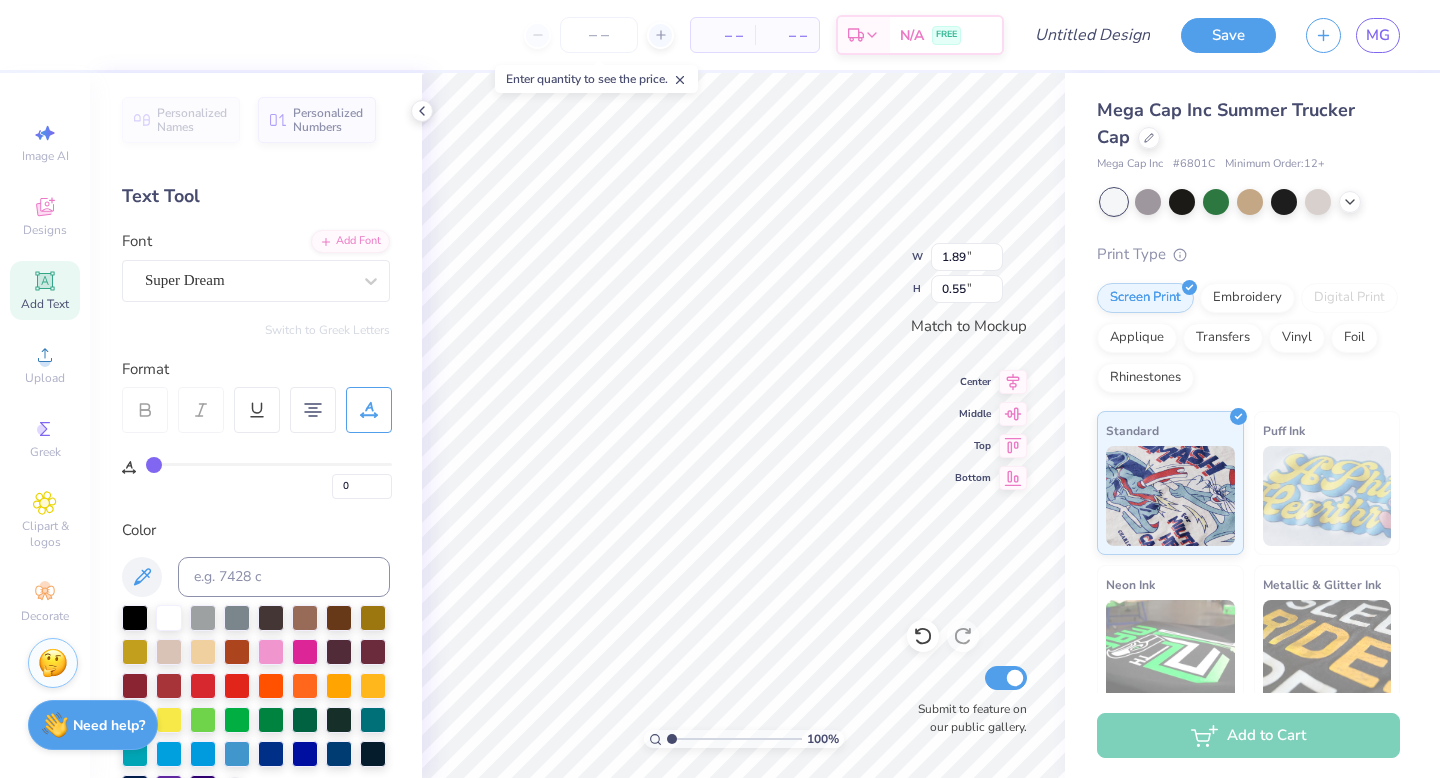 click 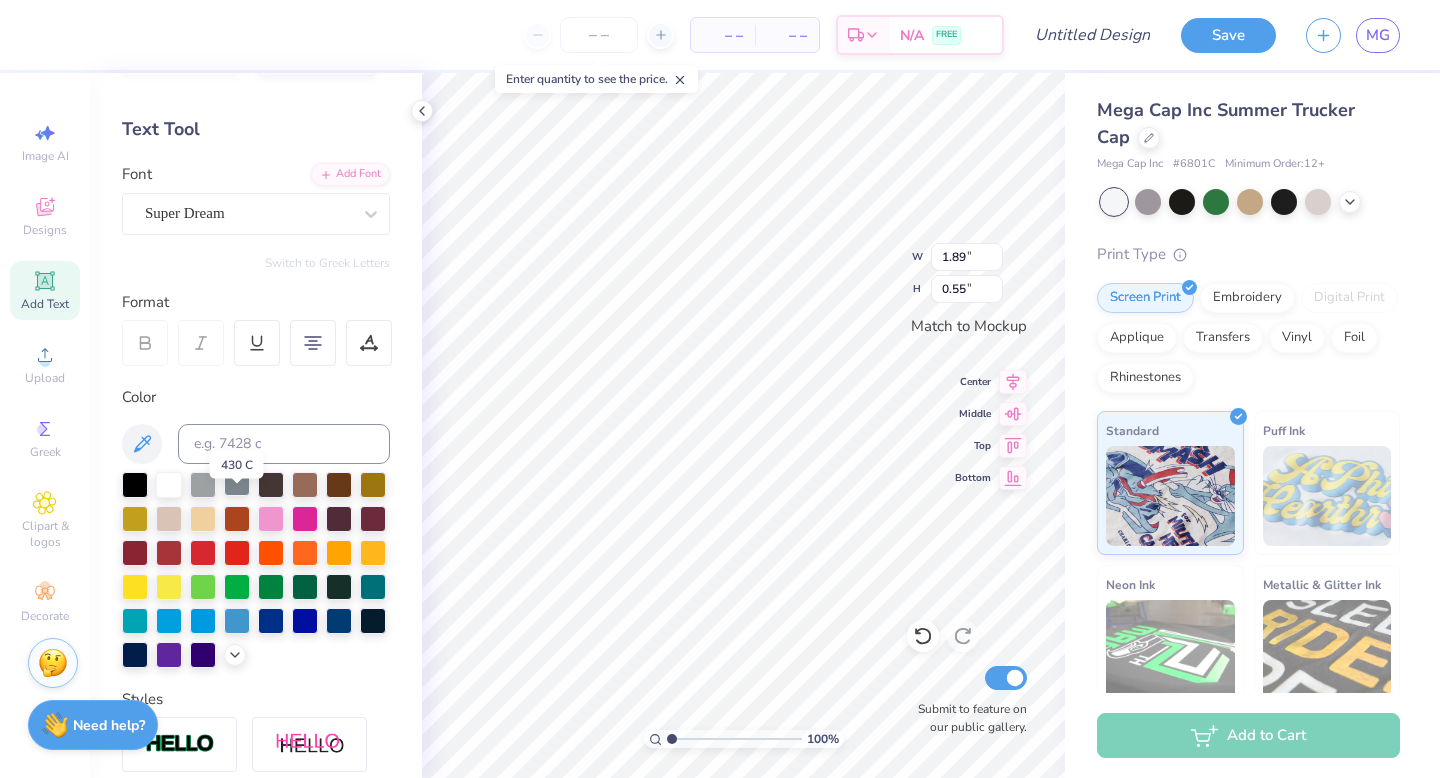 scroll, scrollTop: 88, scrollLeft: 0, axis: vertical 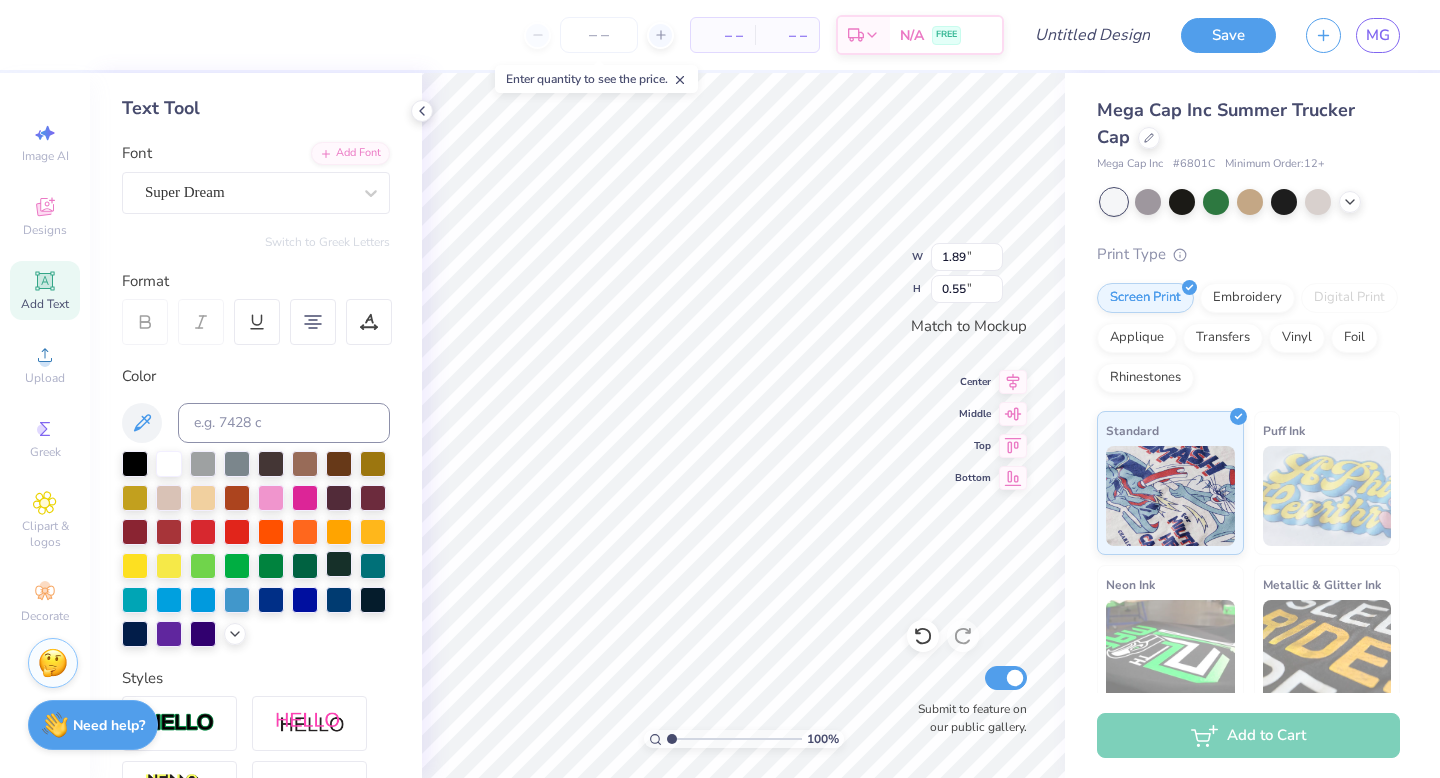click at bounding box center (339, 564) 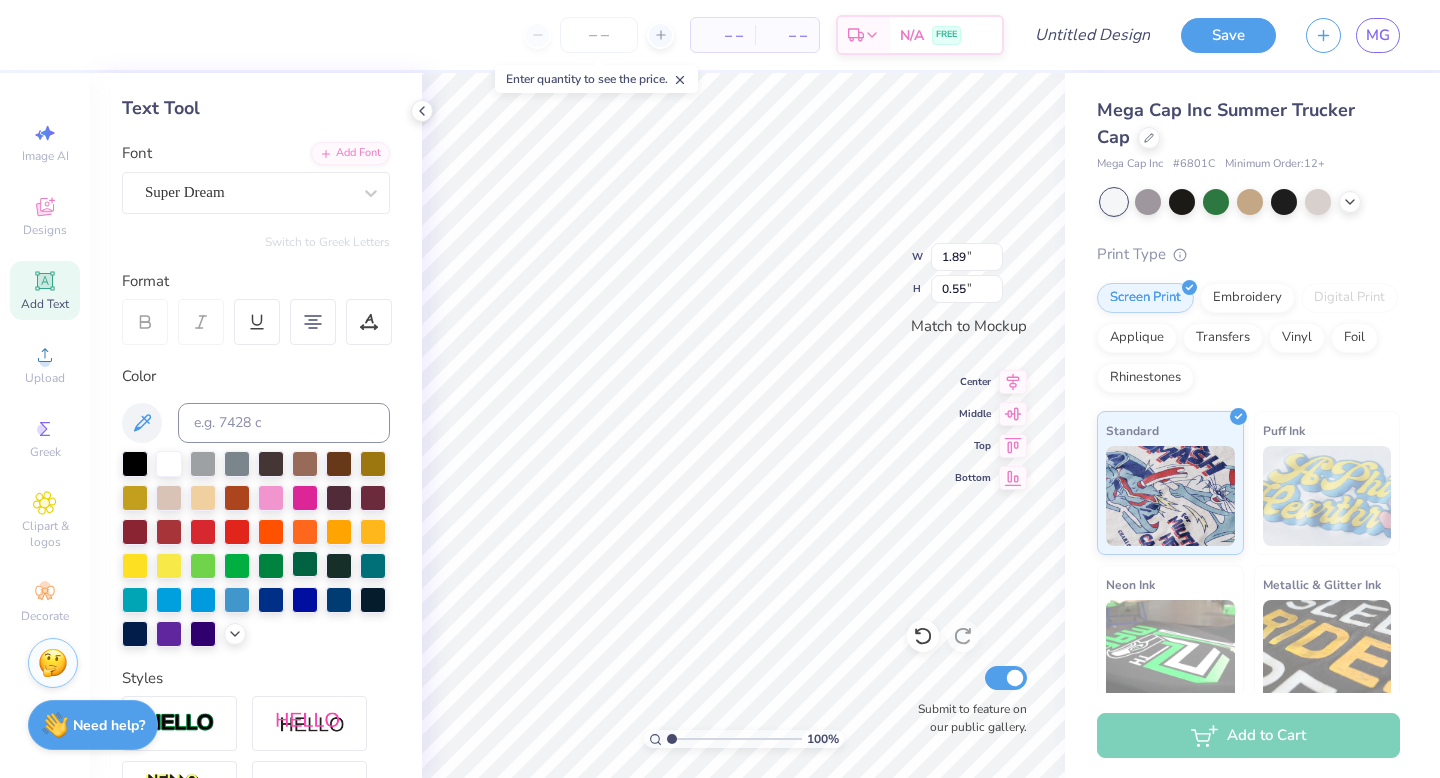 click at bounding box center [305, 564] 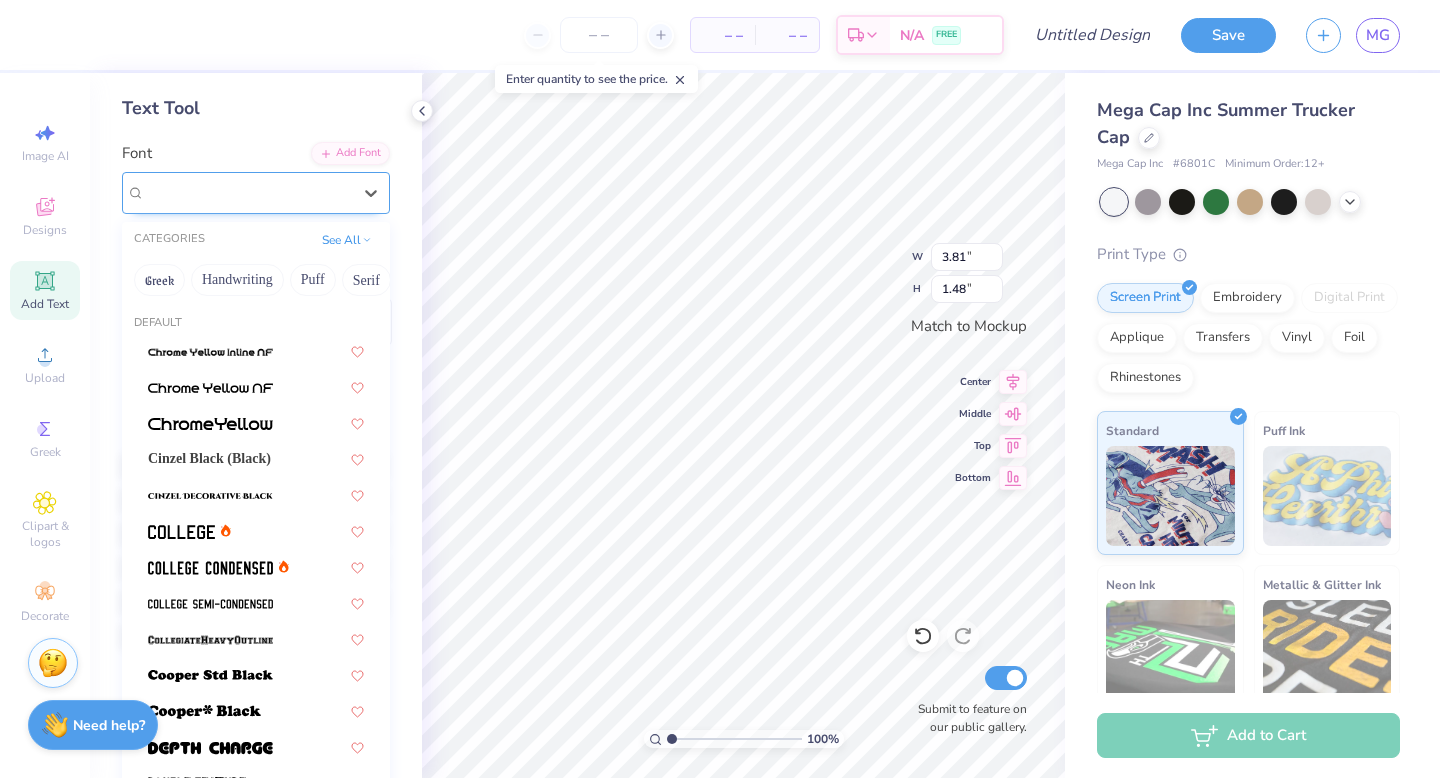 click on "Super Dream" at bounding box center (248, 192) 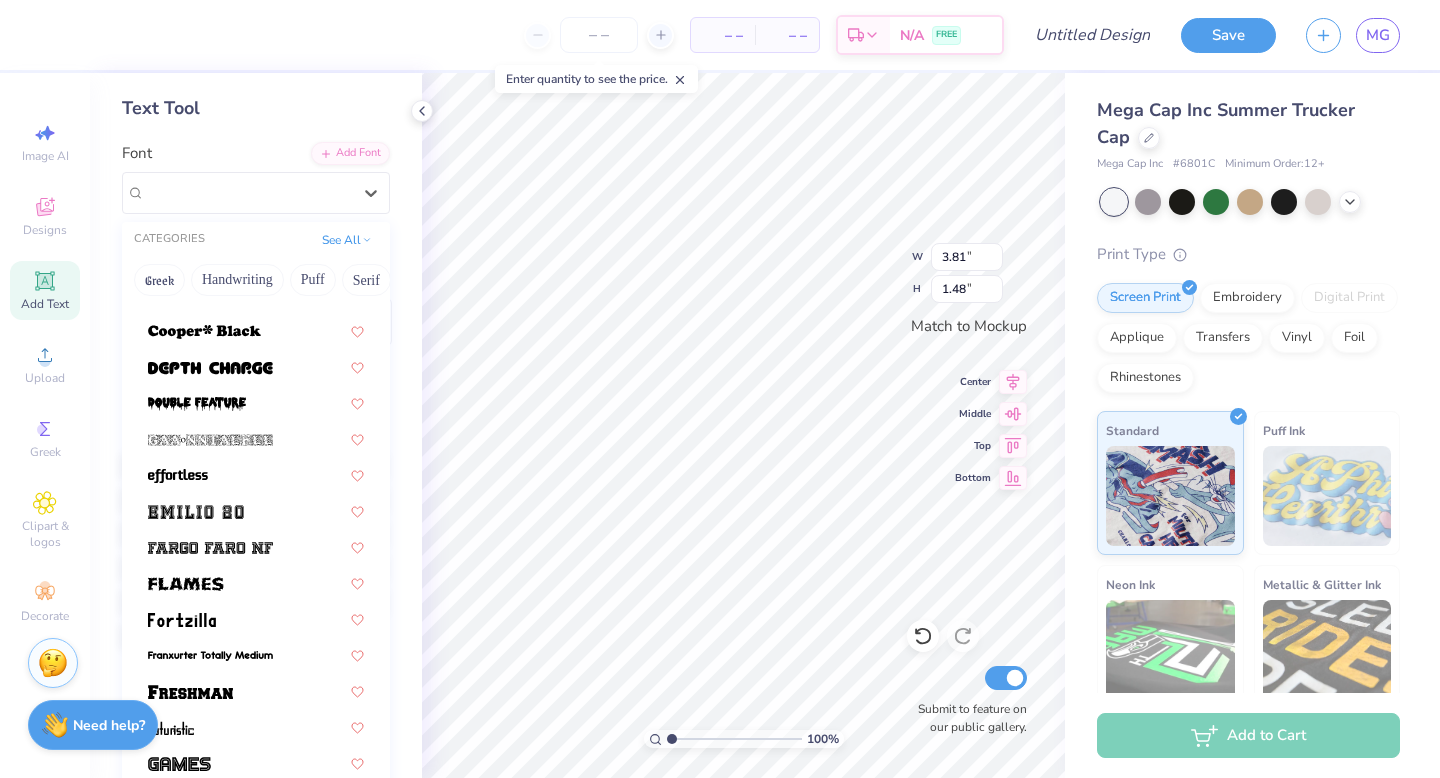 scroll, scrollTop: 382, scrollLeft: 0, axis: vertical 